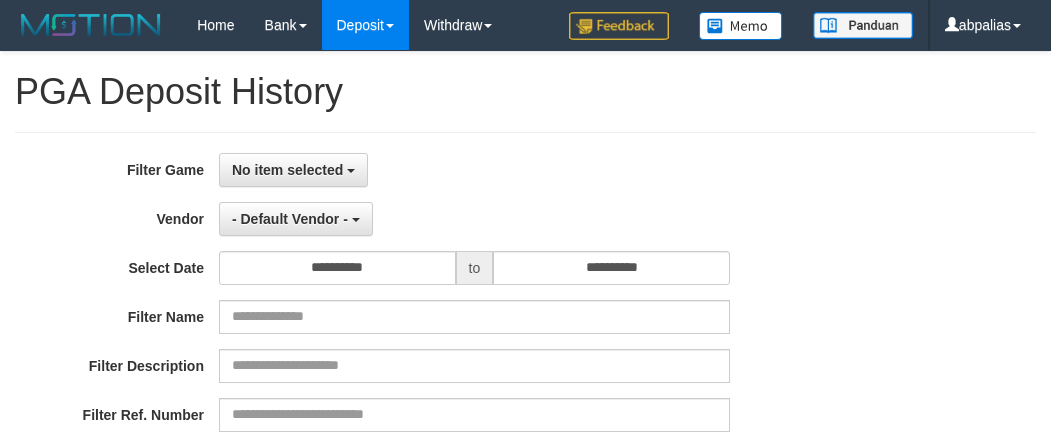 select 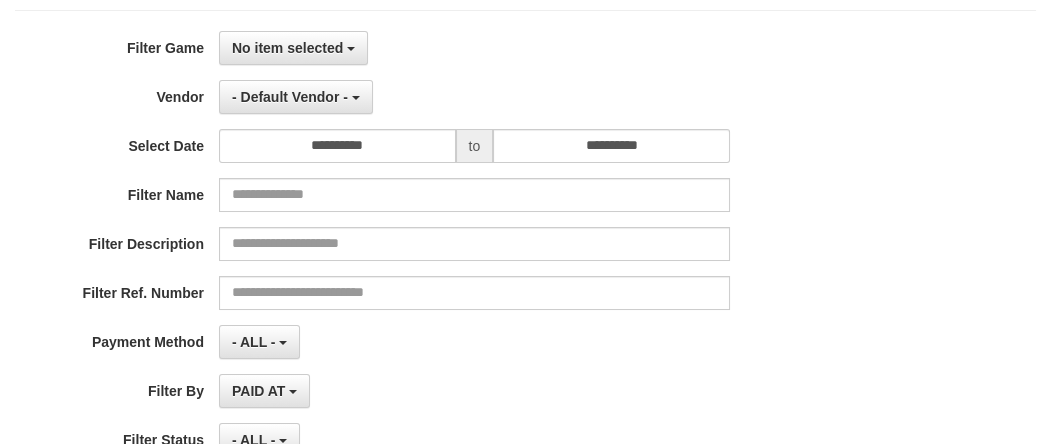 scroll, scrollTop: 112, scrollLeft: 0, axis: vertical 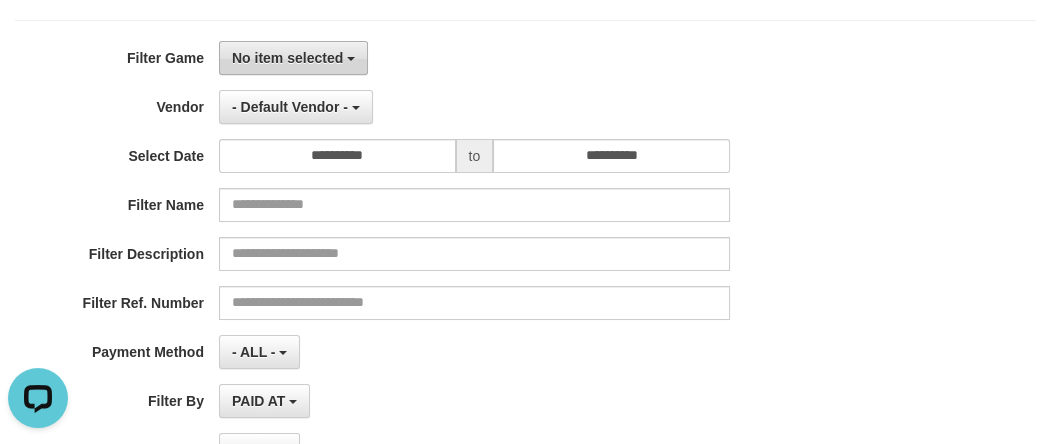 click on "No item selected" at bounding box center (287, 58) 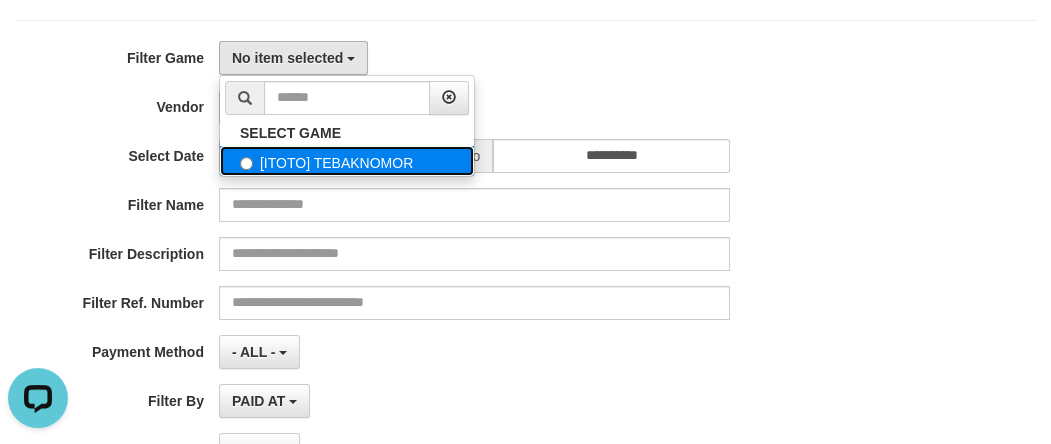 click on "[ITOTO] TEBAKNOMOR" at bounding box center [347, 161] 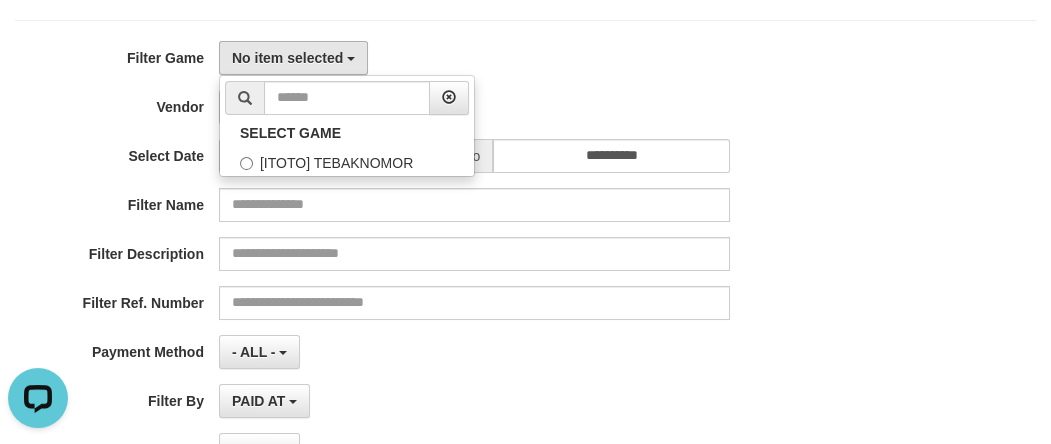 select on "***" 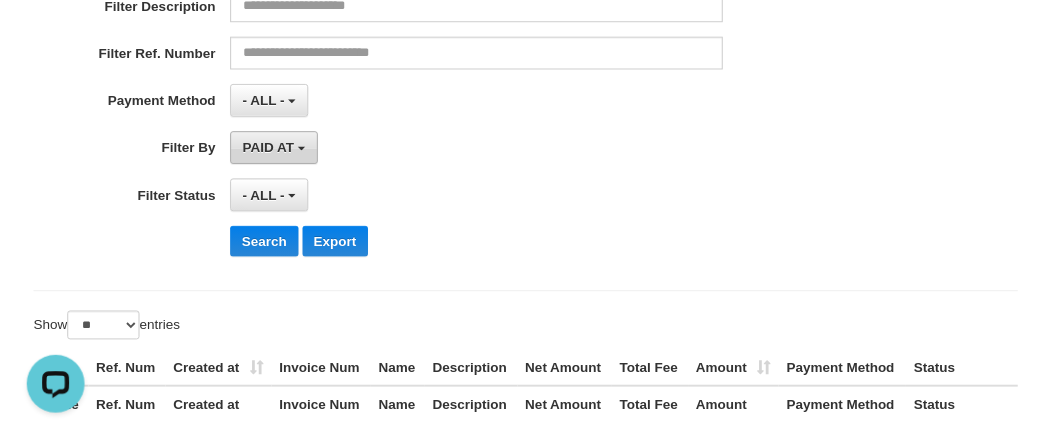 scroll, scrollTop: 385, scrollLeft: 0, axis: vertical 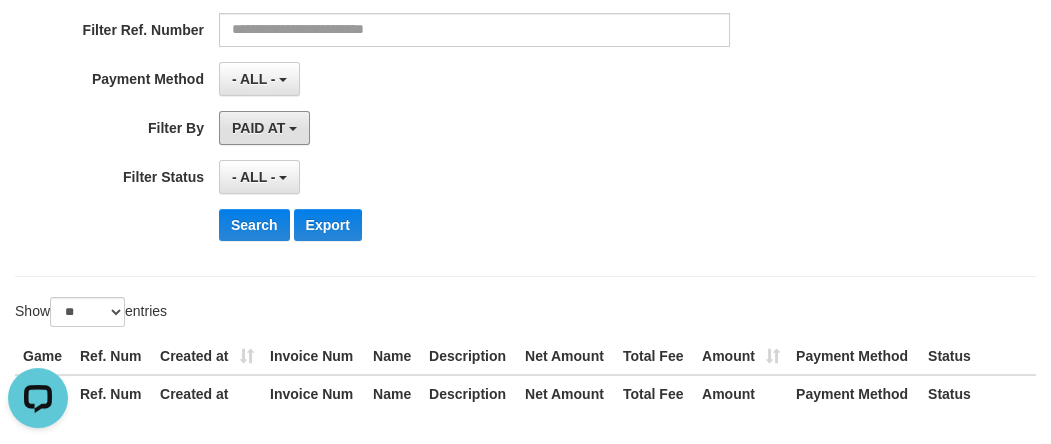 drag, startPoint x: 253, startPoint y: 126, endPoint x: 271, endPoint y: 206, distance: 82 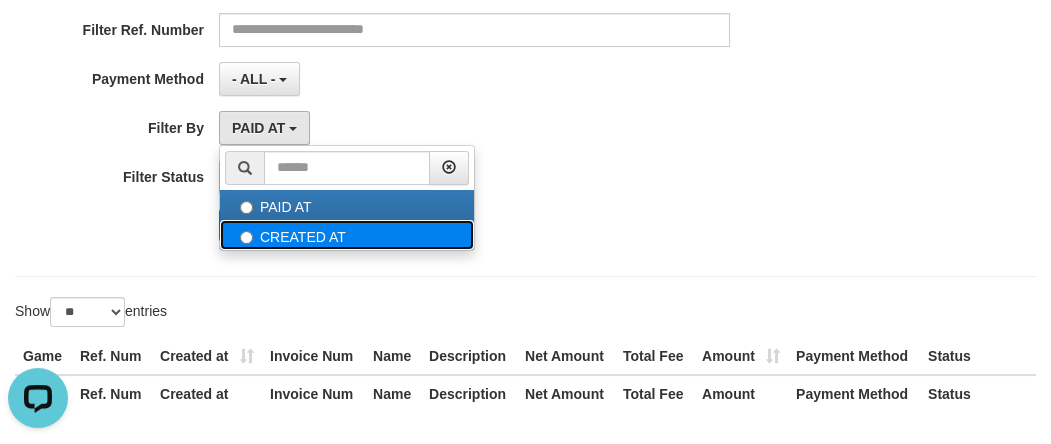 click on "CREATED AT" at bounding box center [347, 235] 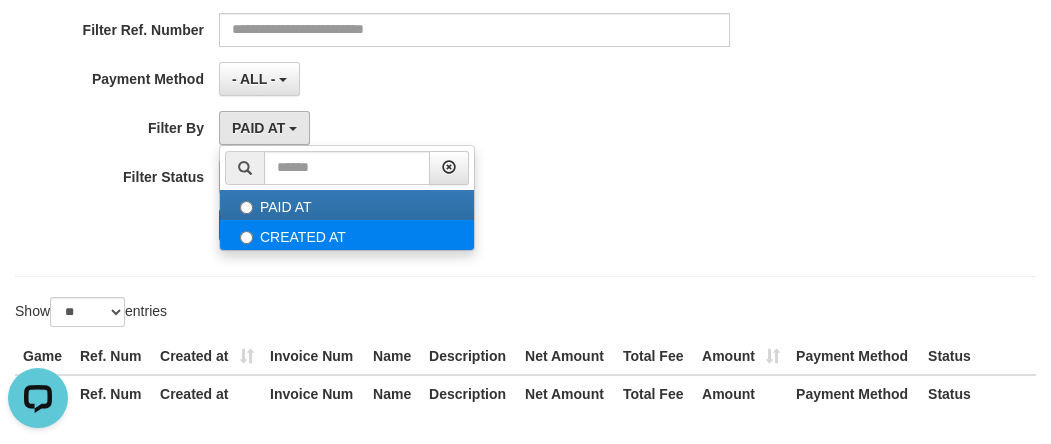 select on "*" 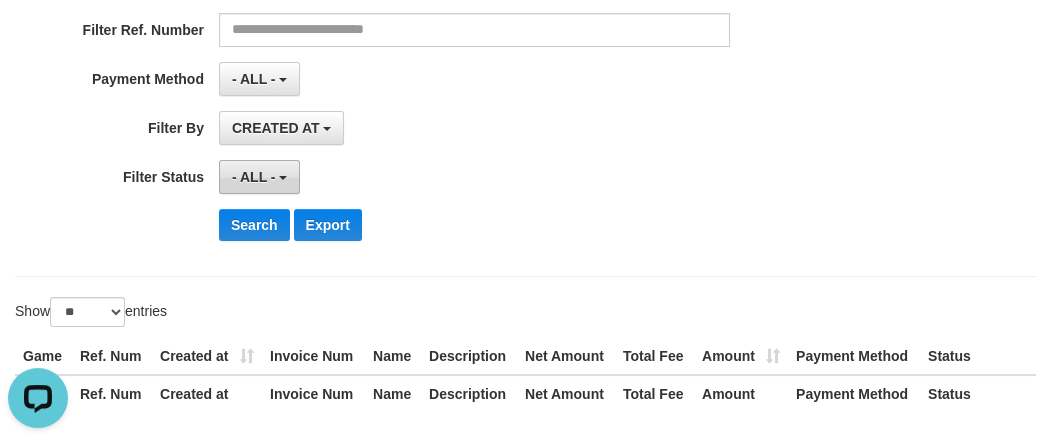 click on "- ALL -" at bounding box center (259, 177) 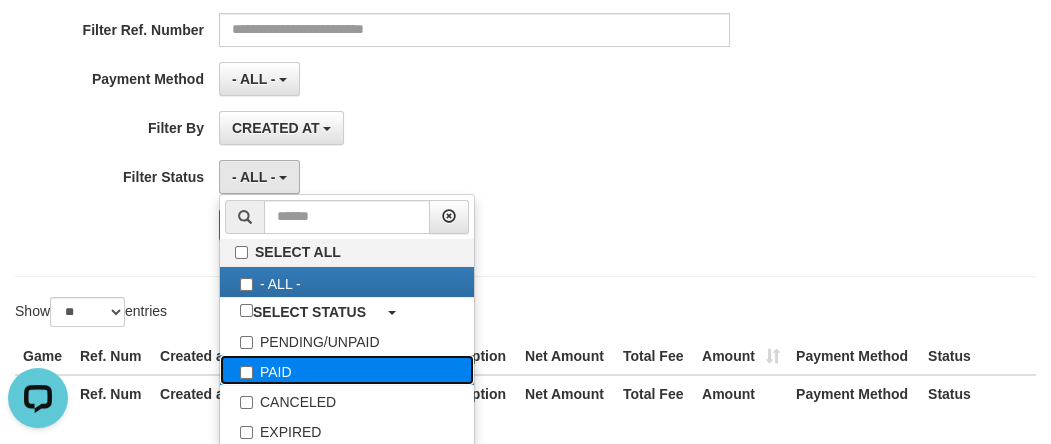 click on "PAID" at bounding box center [347, 370] 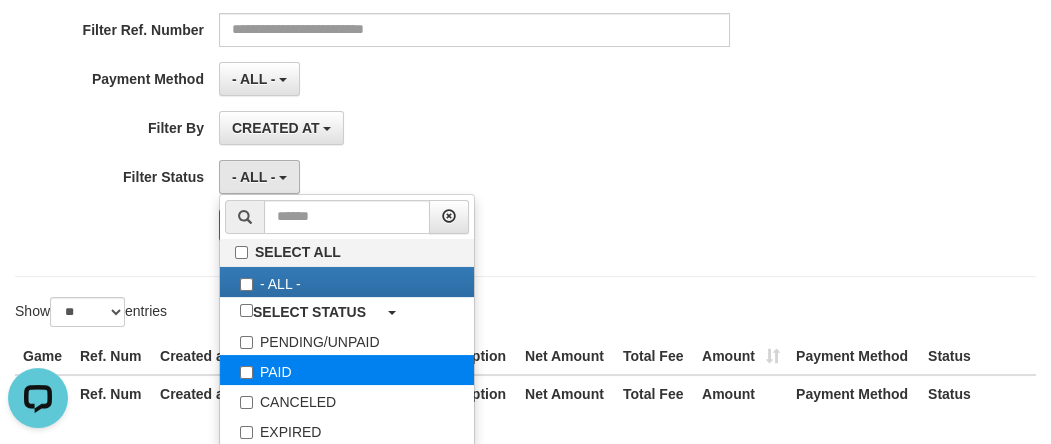 select on "*" 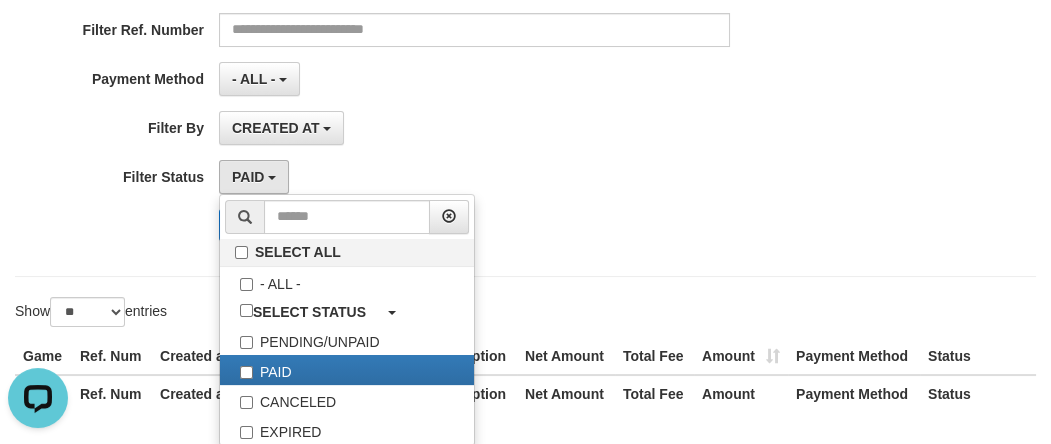 click on "- ALL -    SELECT ALL  - ALL -  SELECT PAYMENT METHOD
Mandiri
BNI
OVO
CIMB
BRI
MAYBANK
PERMATA
DANAMON
INDOMARET
ALFAMART
GOPAY
CC
BCA
QRIS
SINARMAS
LINKAJA
SHOPEEPAY
ATMBERSAMA
DANA
ARTHAGRAHA
SAMPOERNA
OCBCNISP" at bounding box center [474, 79] 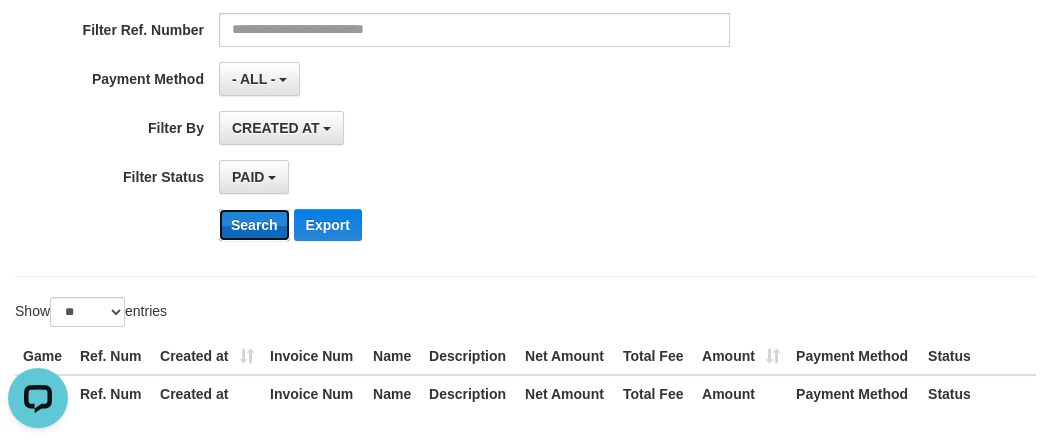click on "Search" at bounding box center (254, 225) 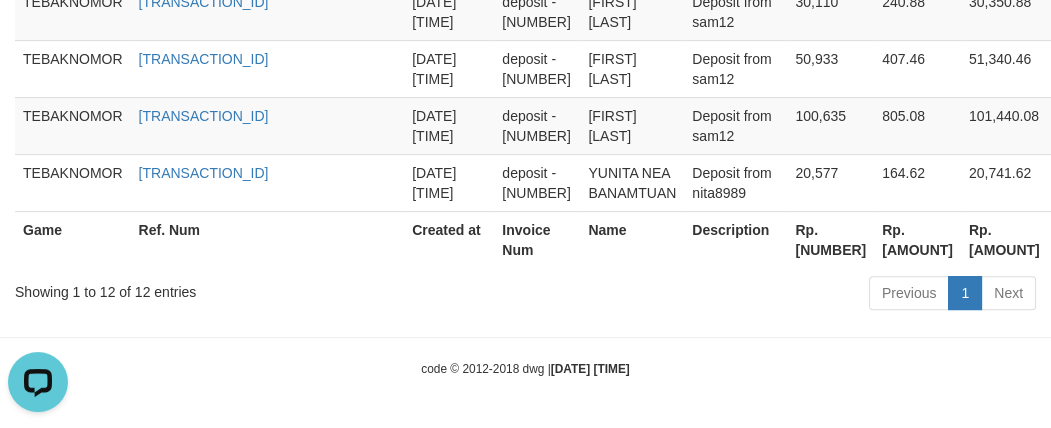 scroll, scrollTop: 1470, scrollLeft: 0, axis: vertical 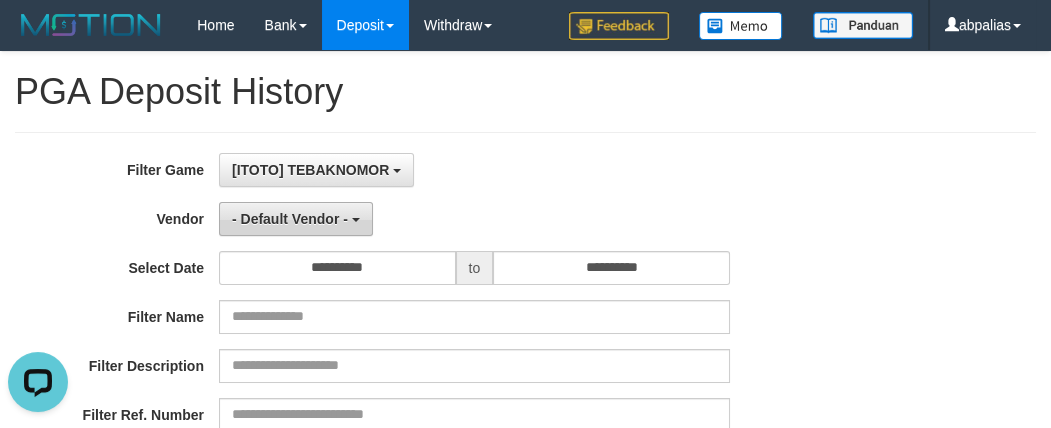 click on "- Default Vendor -" at bounding box center (290, 219) 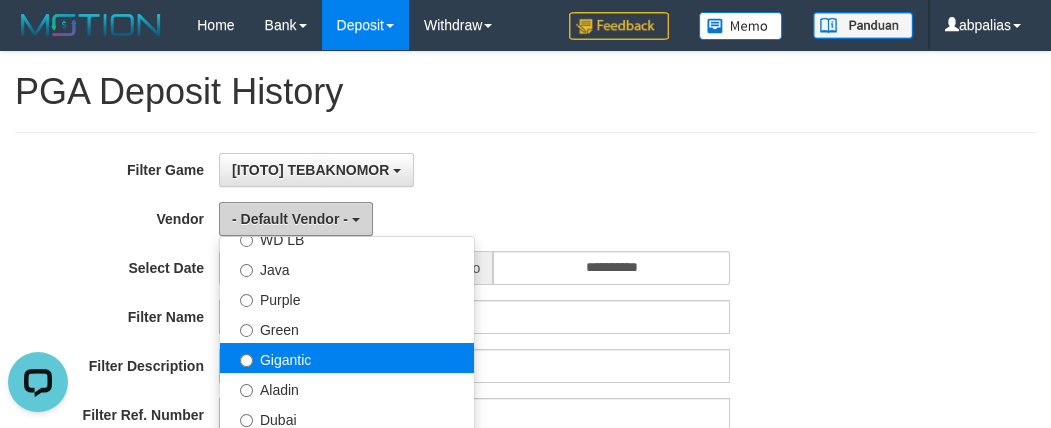 scroll, scrollTop: 181, scrollLeft: 0, axis: vertical 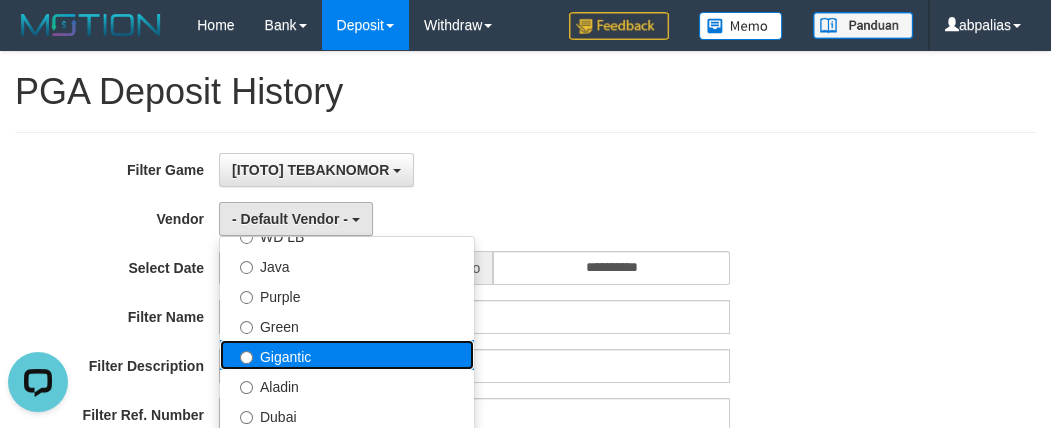 click on "Gigantic" at bounding box center [347, 355] 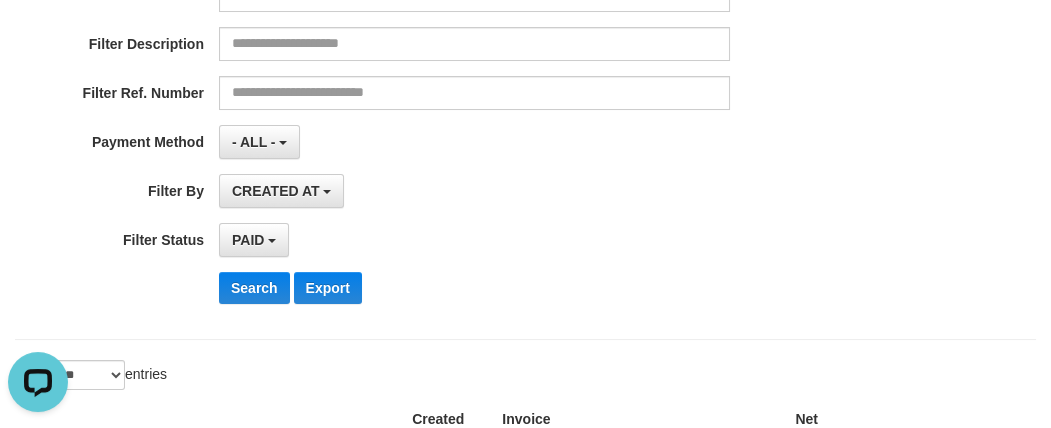 scroll, scrollTop: 454, scrollLeft: 0, axis: vertical 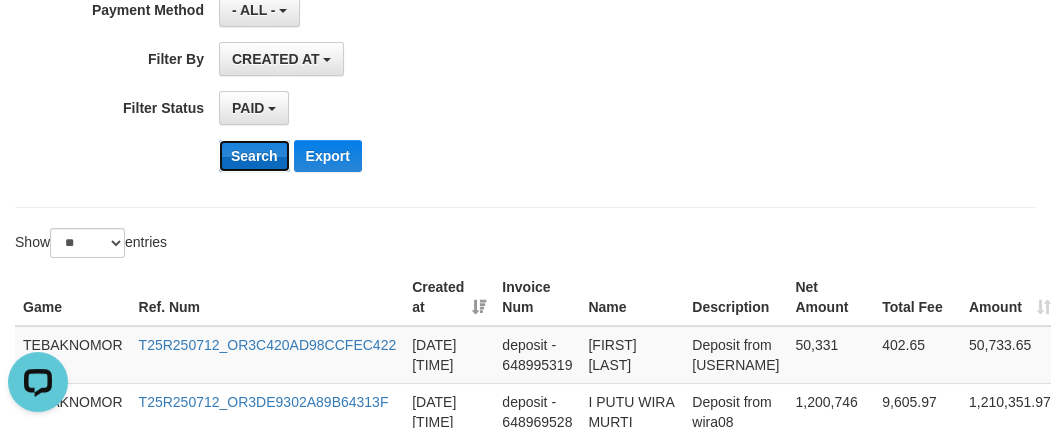 click on "Search" at bounding box center [254, 156] 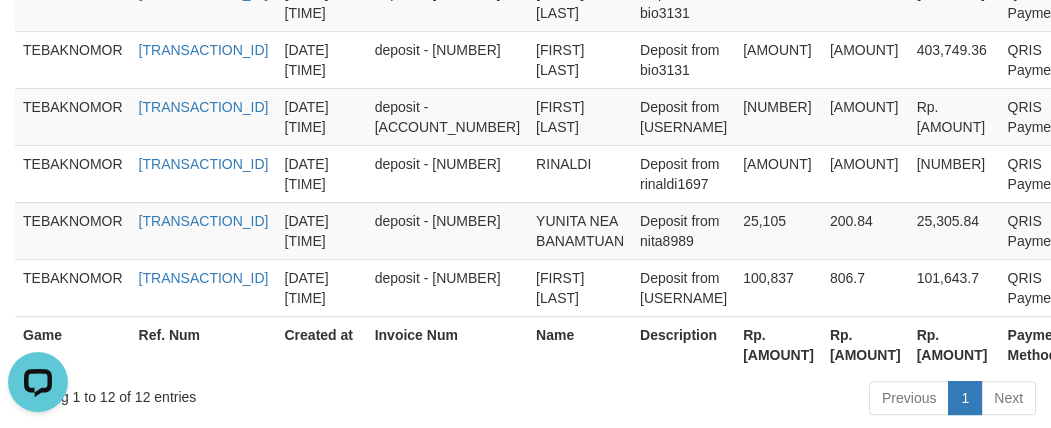 scroll, scrollTop: 1470, scrollLeft: 0, axis: vertical 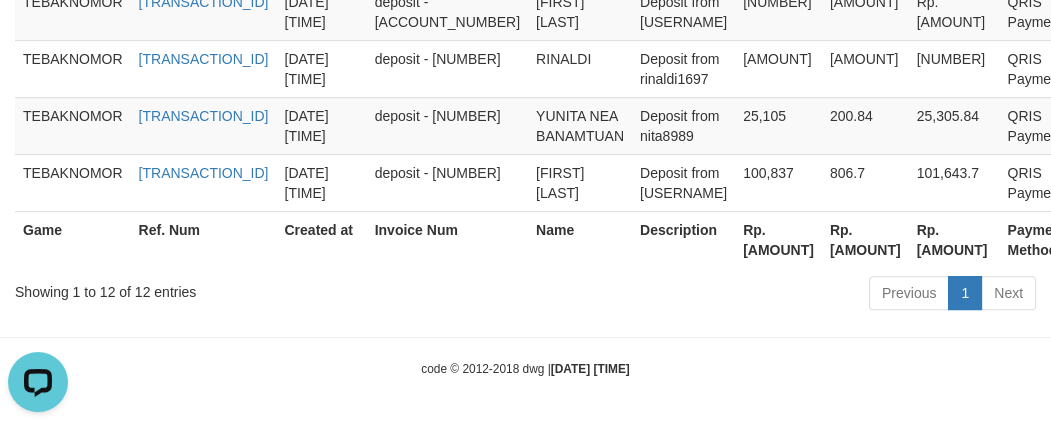 click on "Rp. [AMOUNT]" at bounding box center (778, 239) 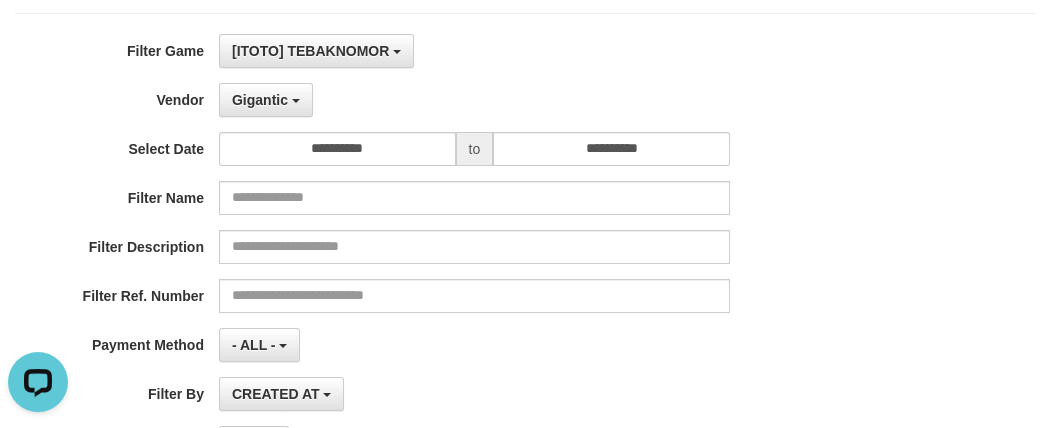 scroll, scrollTop: 0, scrollLeft: 0, axis: both 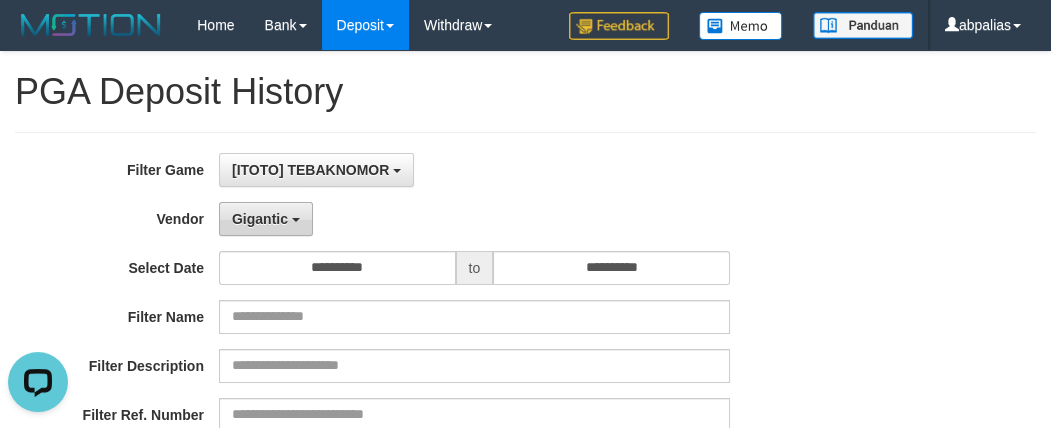 click on "Gigantic" at bounding box center [260, 219] 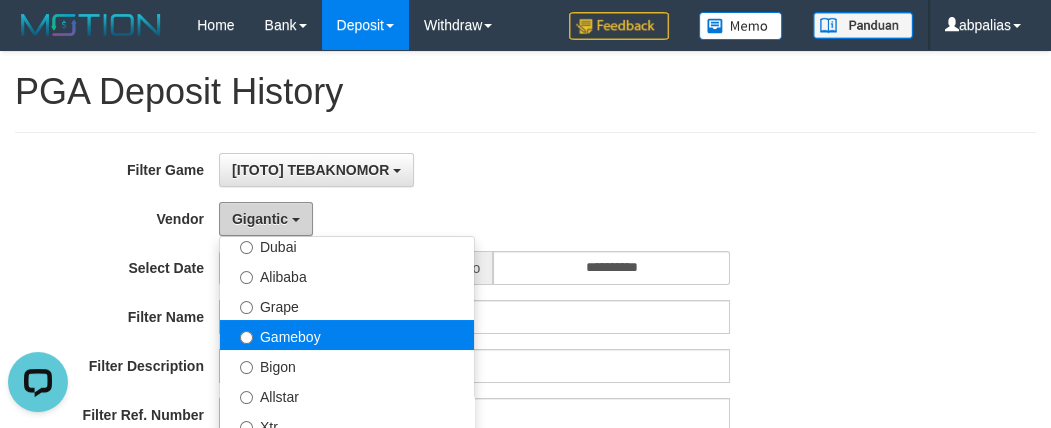 scroll, scrollTop: 454, scrollLeft: 0, axis: vertical 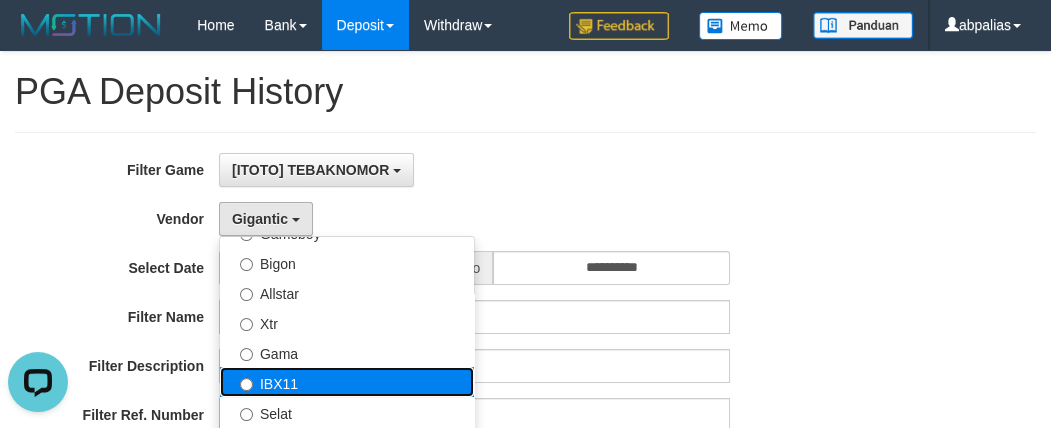 click on "IBX11" at bounding box center [347, 382] 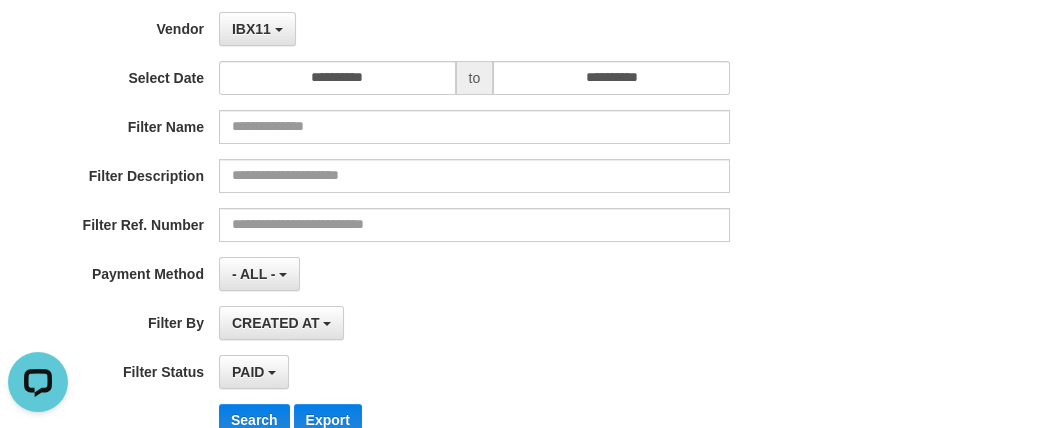 scroll, scrollTop: 454, scrollLeft: 0, axis: vertical 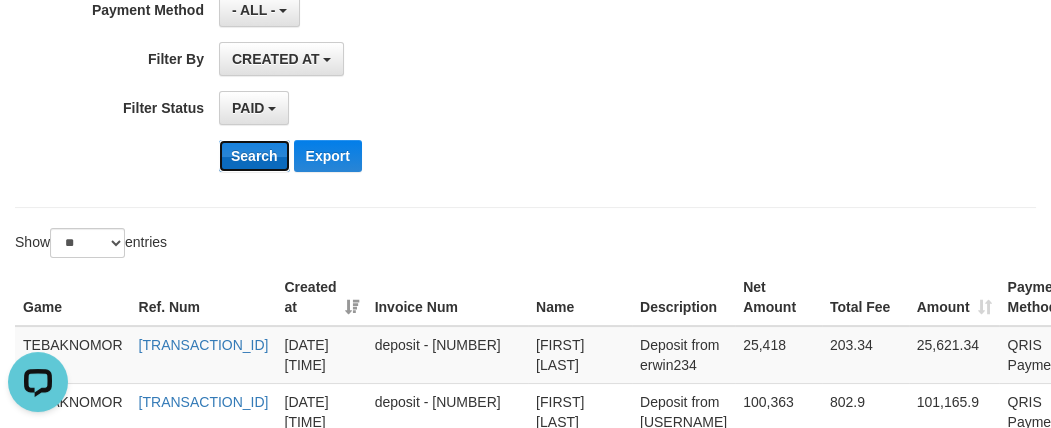 click on "Search" at bounding box center [254, 156] 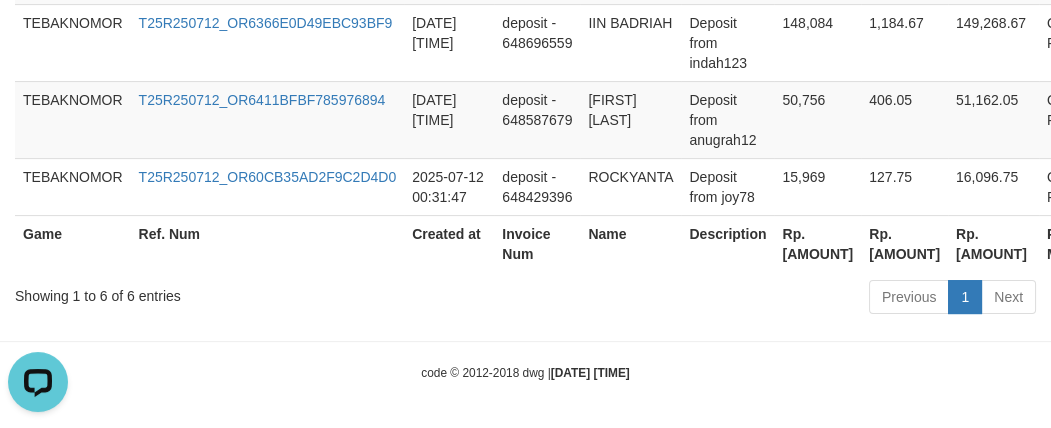 scroll, scrollTop: 1009, scrollLeft: 0, axis: vertical 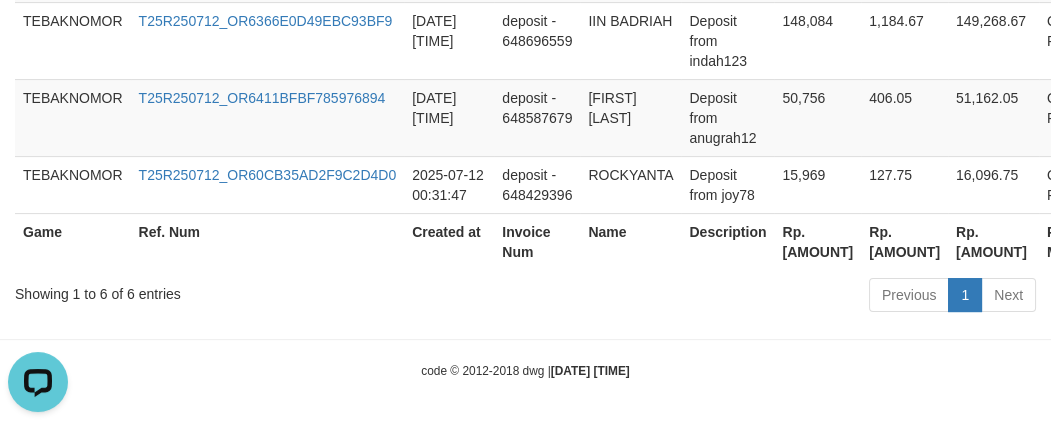 click on "Rp. [AMOUNT]" at bounding box center [817, 241] 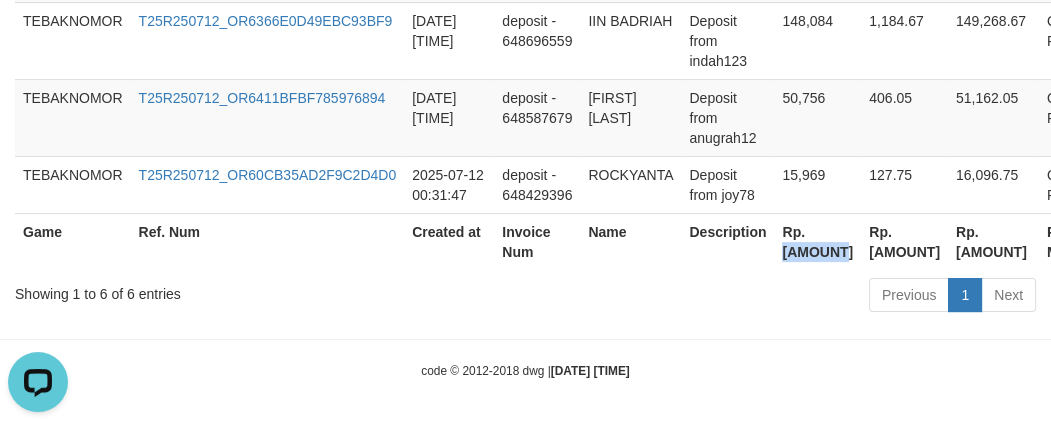 click on "Rp. [AMOUNT]" at bounding box center (817, 241) 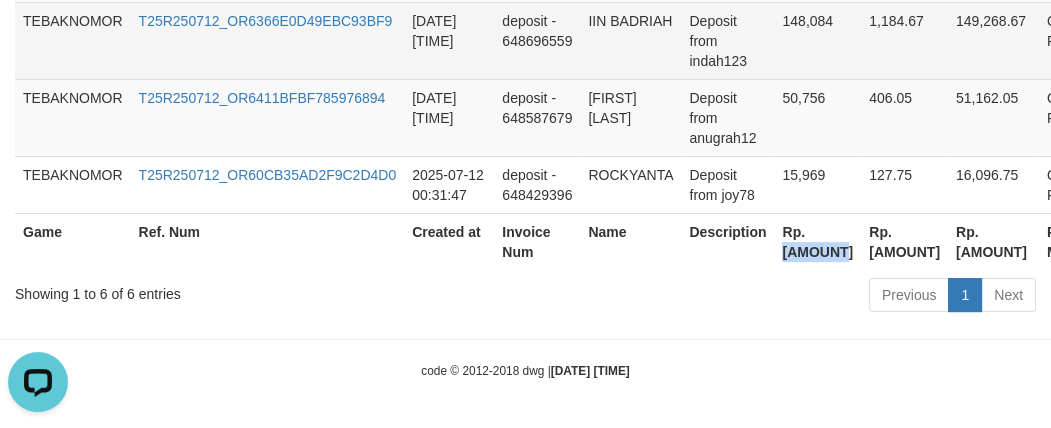 copy on "[AMOUNT]" 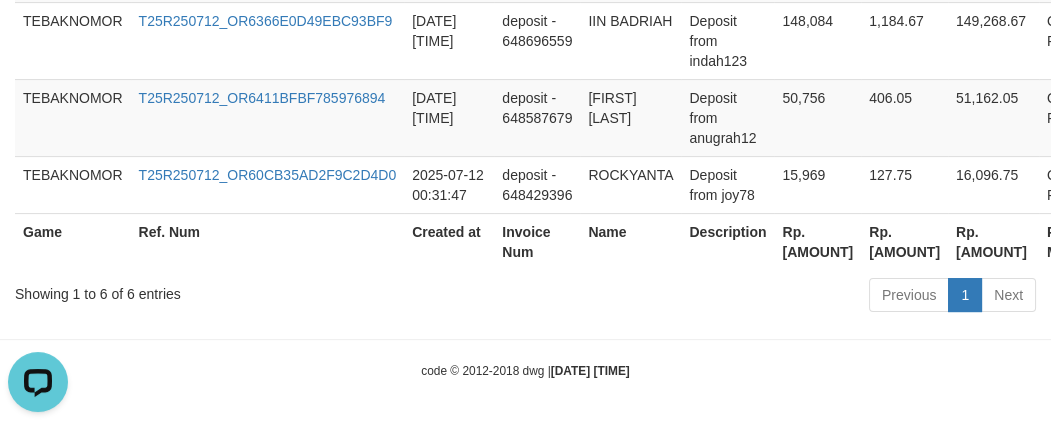click on "Previous 1 Next" at bounding box center (744, 297) 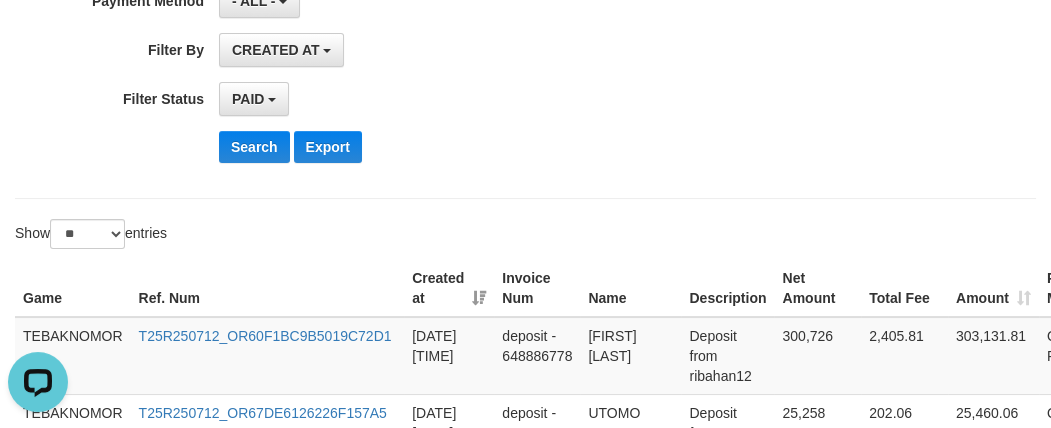 scroll, scrollTop: 0, scrollLeft: 0, axis: both 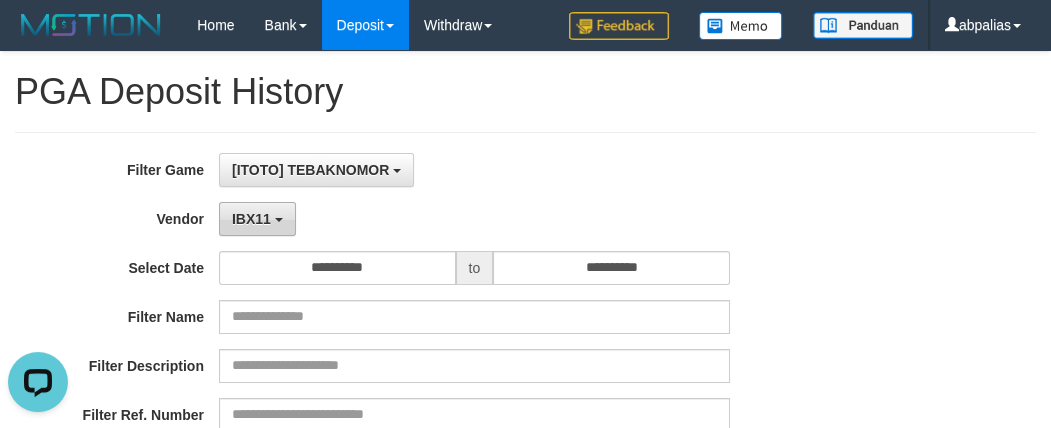 click on "IBX11" at bounding box center (257, 219) 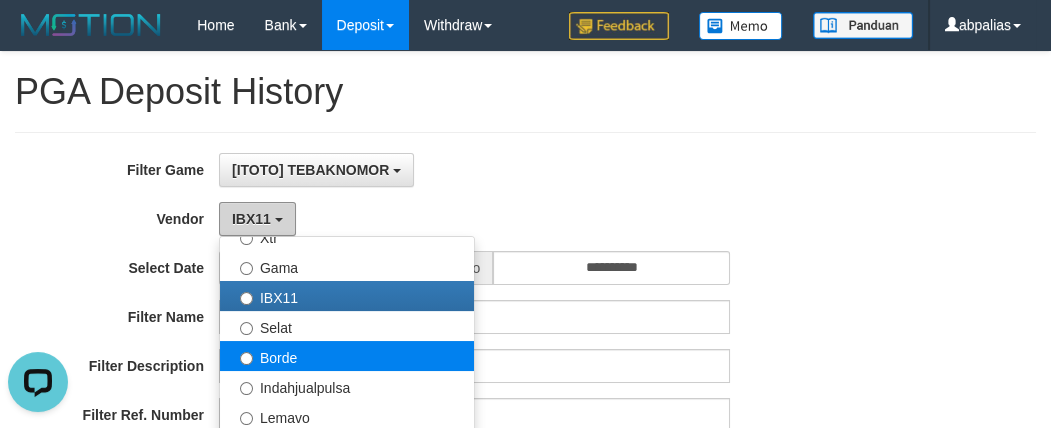 scroll, scrollTop: 685, scrollLeft: 0, axis: vertical 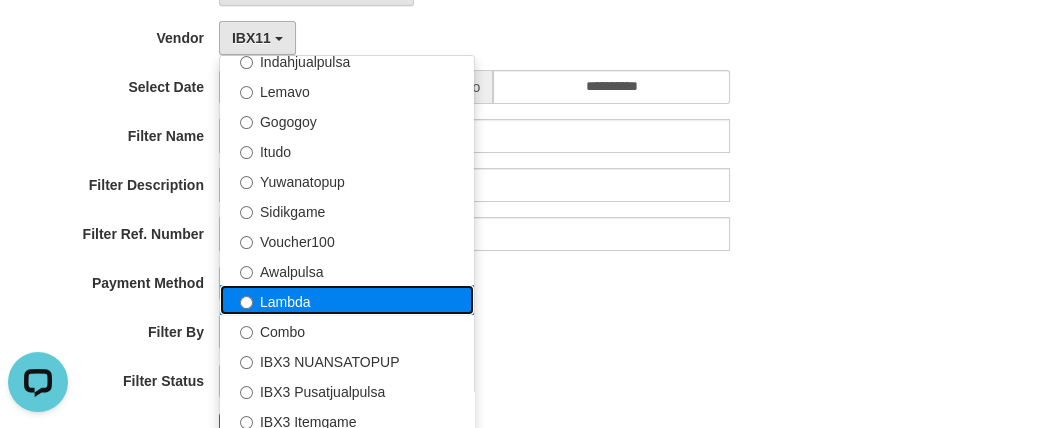 click on "Lambda" at bounding box center [347, 300] 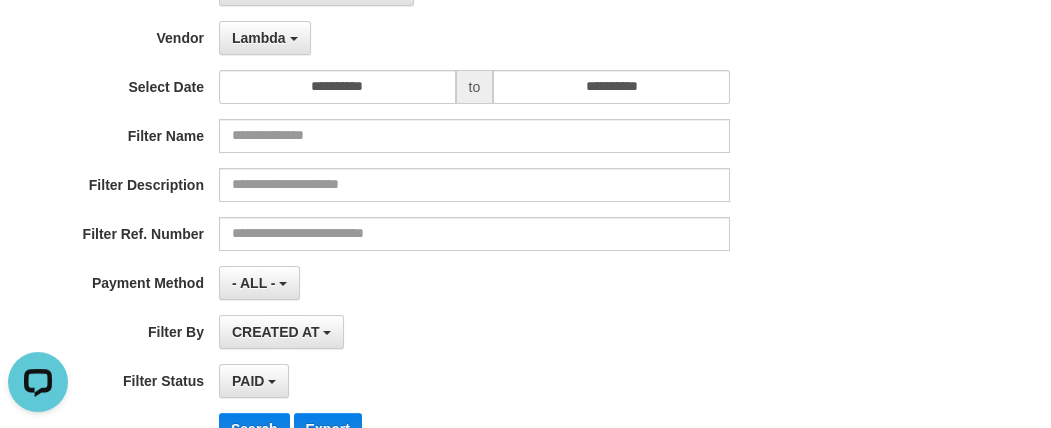 select on "**********" 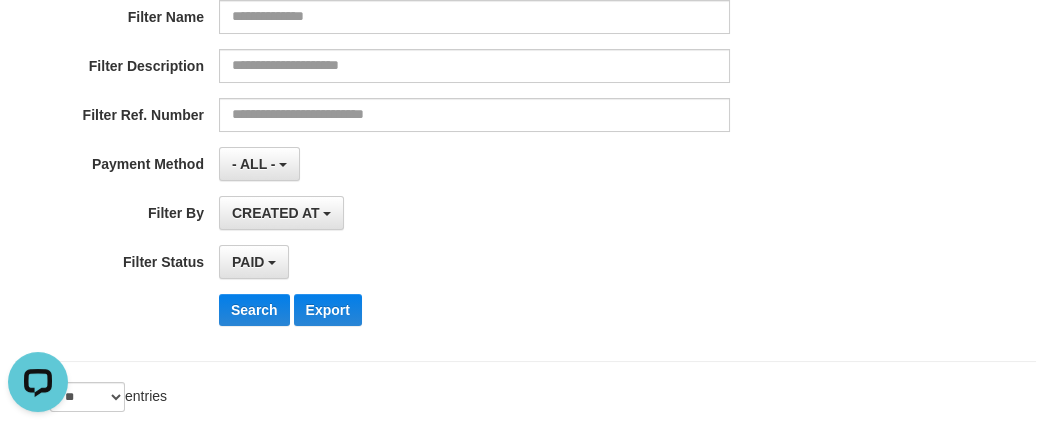 scroll, scrollTop: 545, scrollLeft: 0, axis: vertical 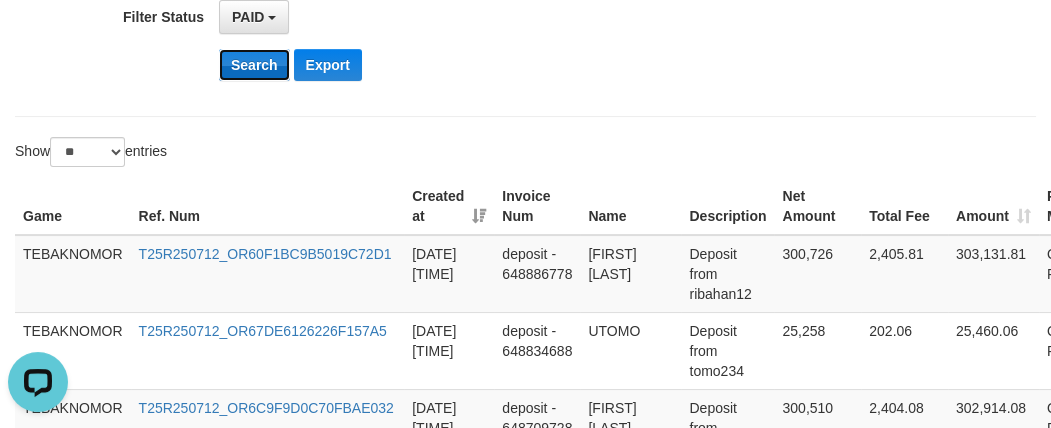 click on "Search" at bounding box center [254, 65] 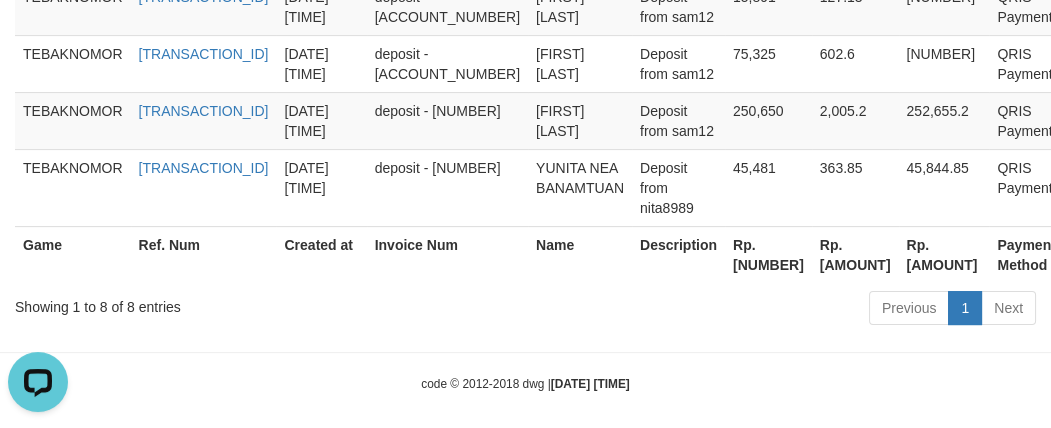 scroll, scrollTop: 1182, scrollLeft: 0, axis: vertical 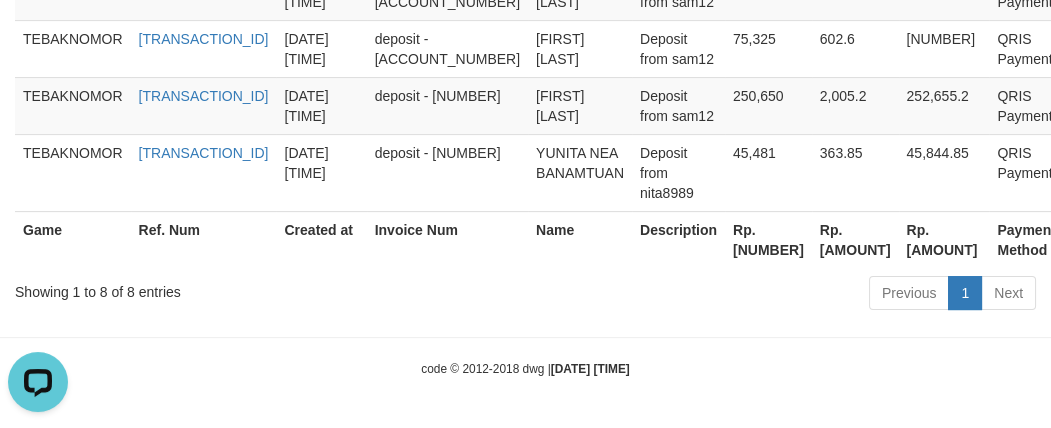 click on "Rp. [NUMBER]" at bounding box center (768, 239) 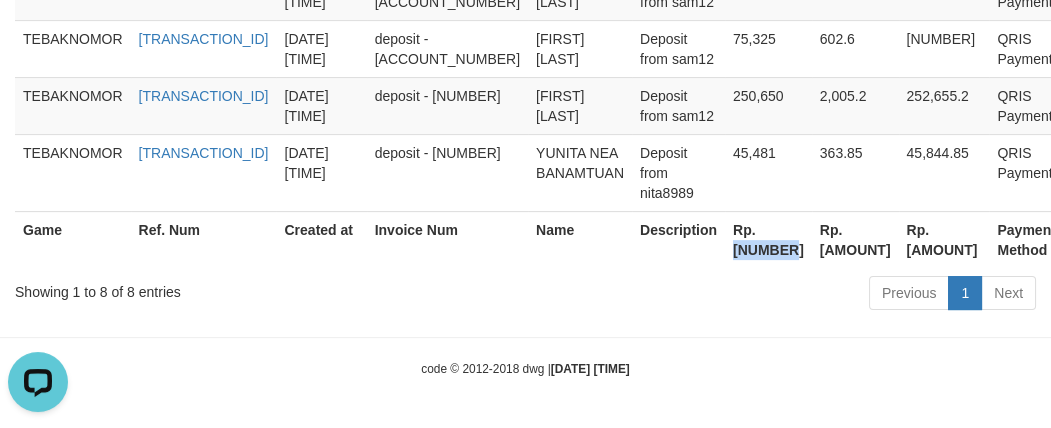 copy on "[AMOUNT]" 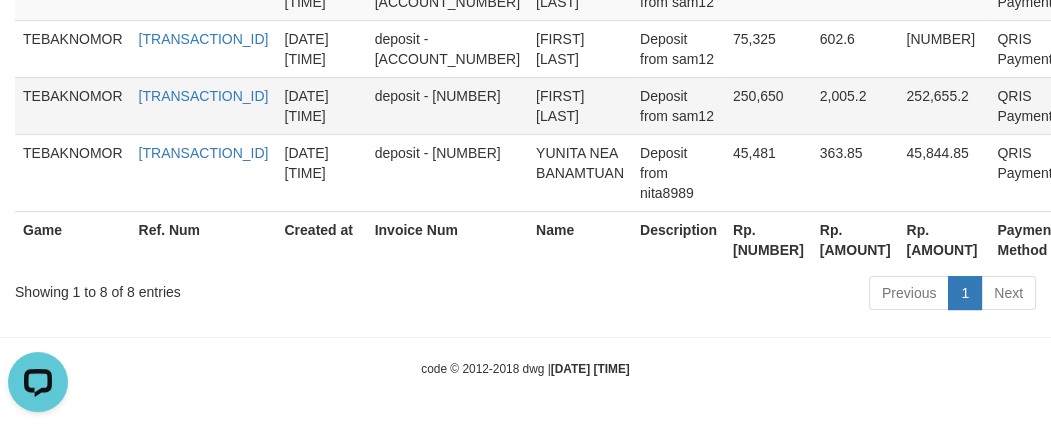 click on "Deposit from sam12" at bounding box center [678, 105] 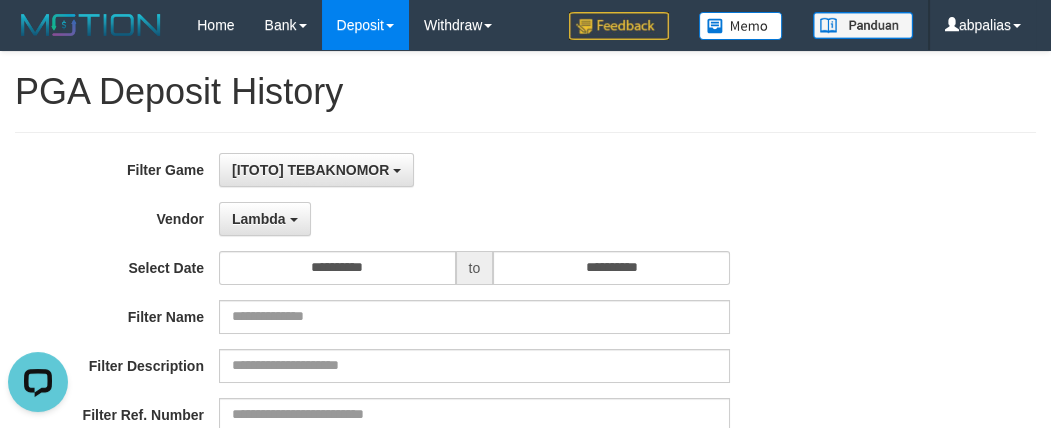 scroll, scrollTop: 0, scrollLeft: 0, axis: both 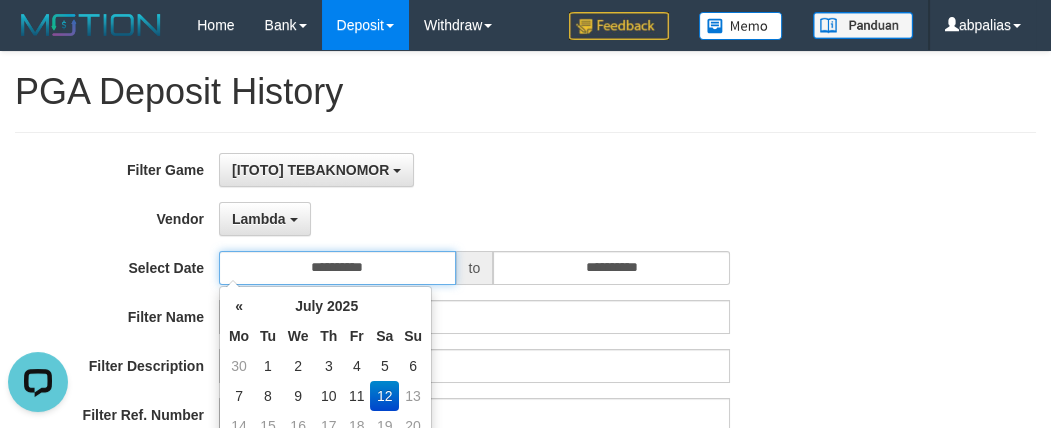 click on "**********" at bounding box center [337, 268] 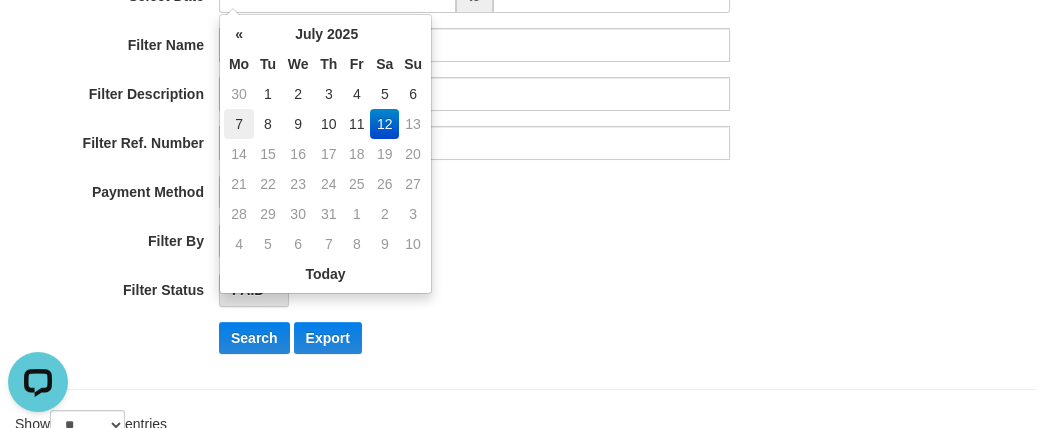 click on "7" at bounding box center [239, 124] 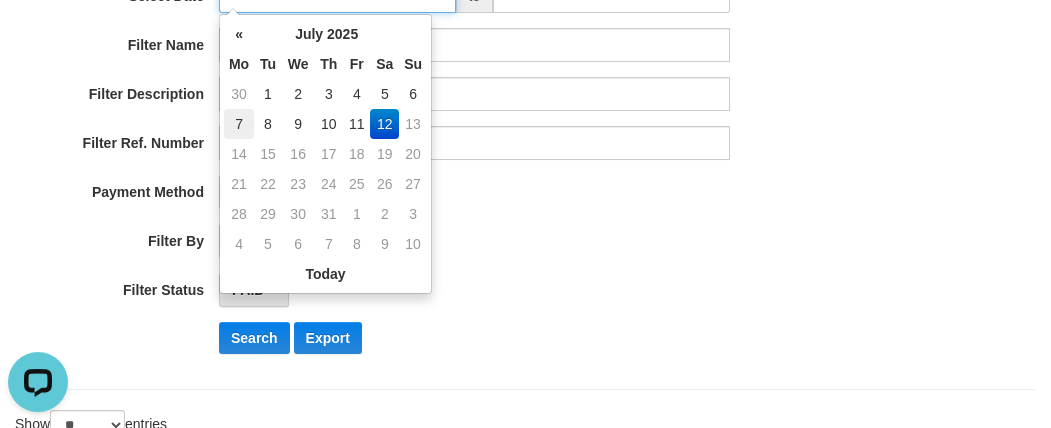 type on "**********" 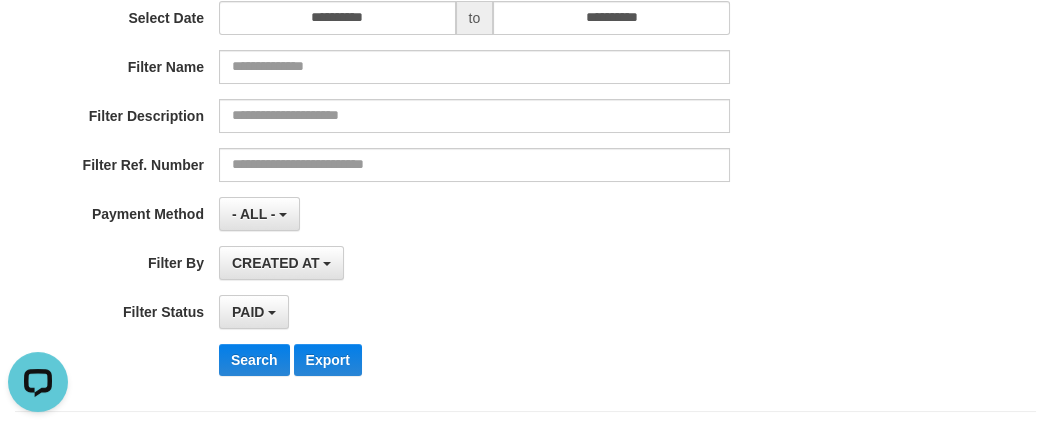 click on "**********" at bounding box center [438, 312] 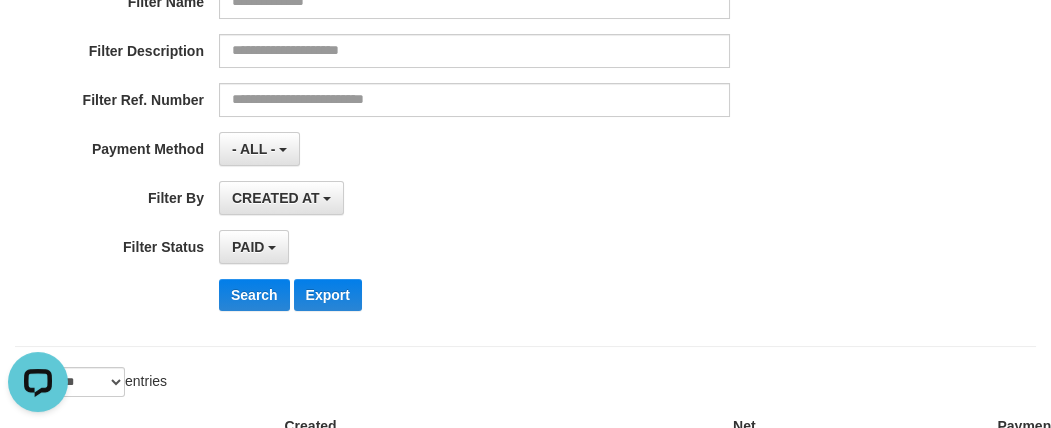 scroll, scrollTop: 522, scrollLeft: 0, axis: vertical 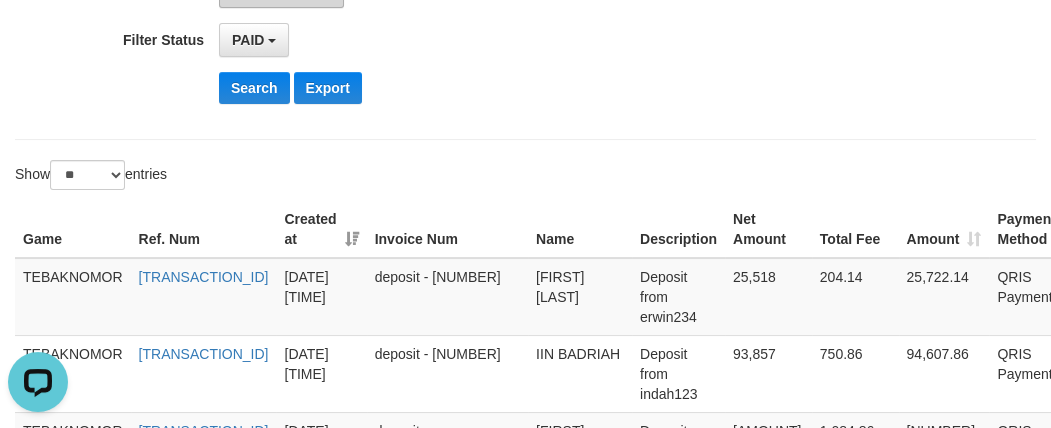 click on "CREATED AT" at bounding box center [282, -9] 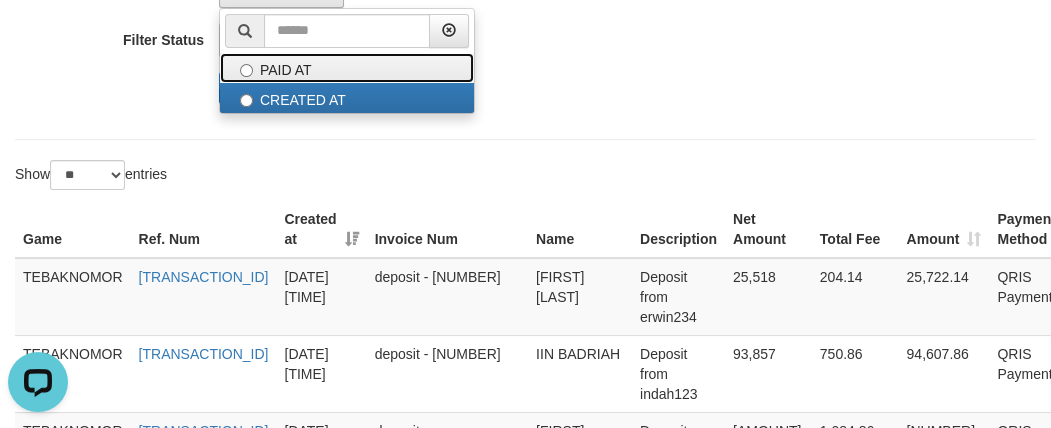 drag, startPoint x: 267, startPoint y: 75, endPoint x: 233, endPoint y: 93, distance: 38.470768 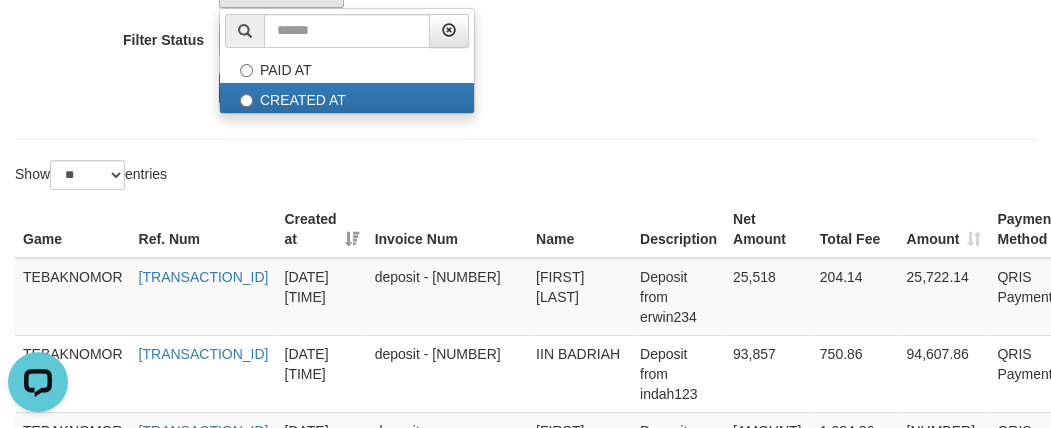select on "*" 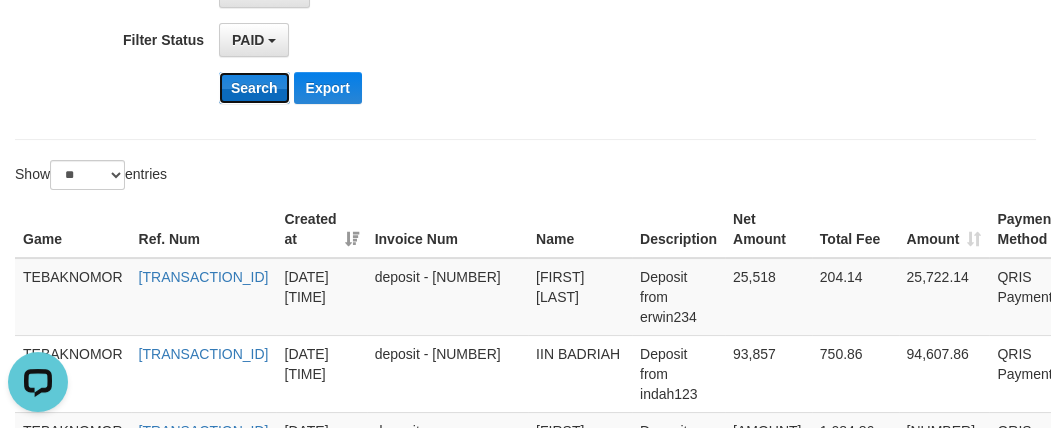 click on "Search" at bounding box center (254, 88) 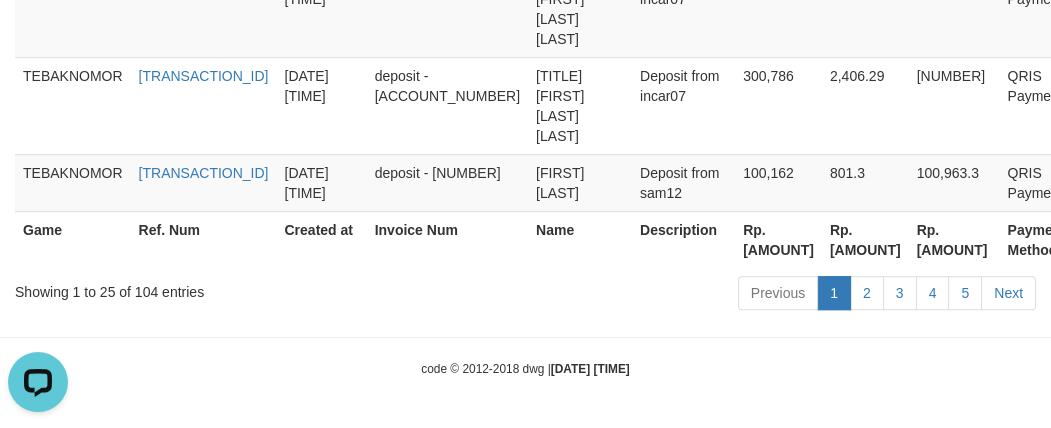 scroll, scrollTop: 2430, scrollLeft: 0, axis: vertical 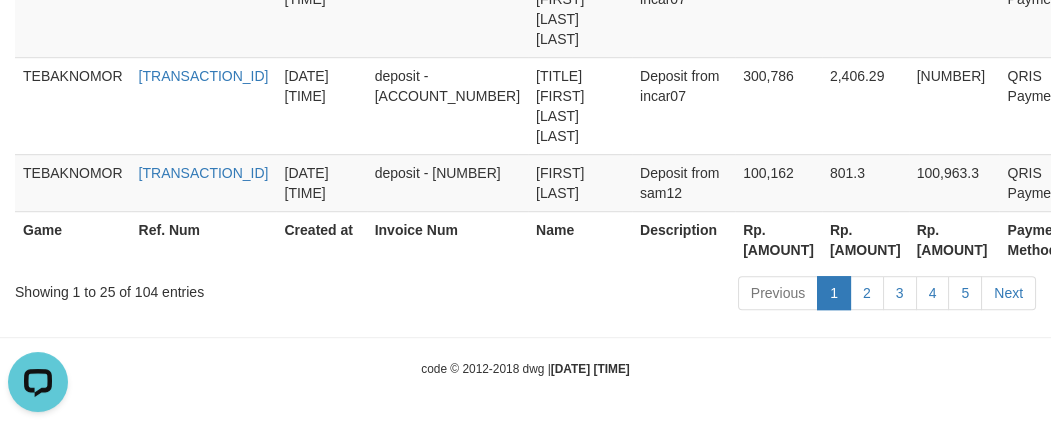 click on "Rp. [AMOUNT]" at bounding box center (778, 239) 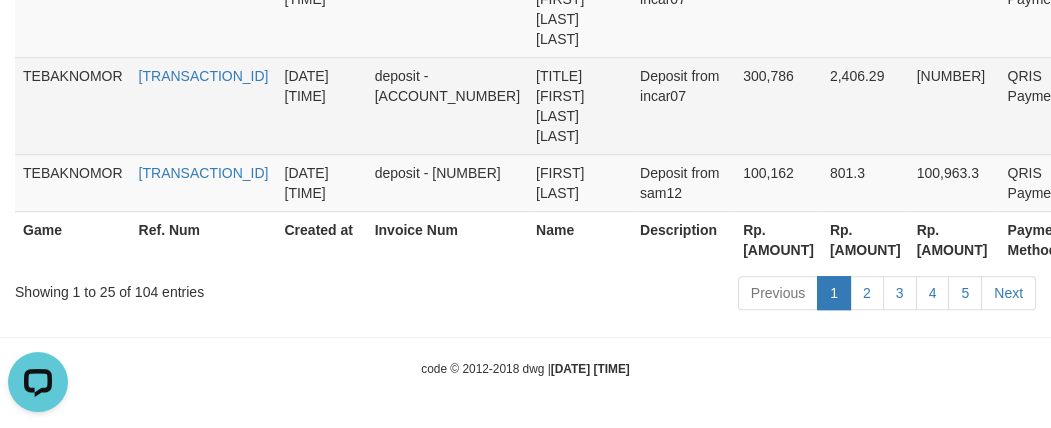 click on "[TITLE] [FIRST] [LAST] [LAST]" at bounding box center [580, 105] 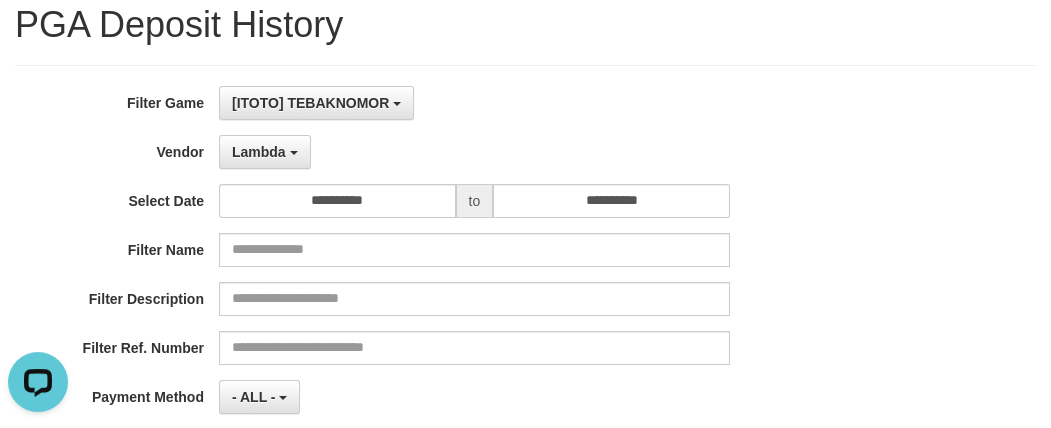 scroll, scrollTop: 0, scrollLeft: 0, axis: both 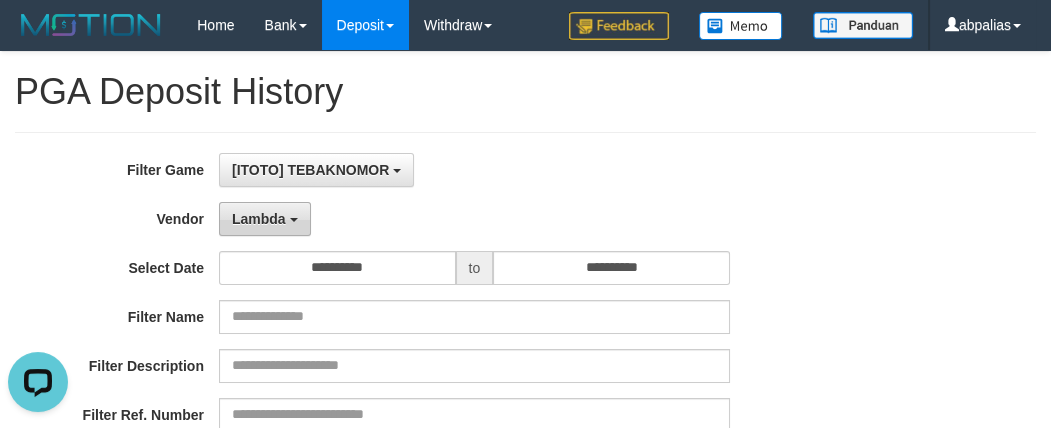 click on "Lambda" at bounding box center [259, 219] 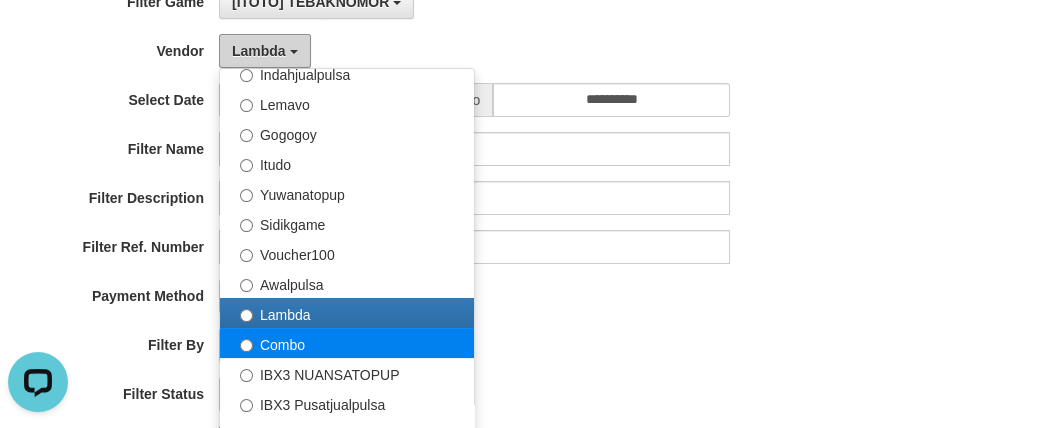 scroll, scrollTop: 181, scrollLeft: 0, axis: vertical 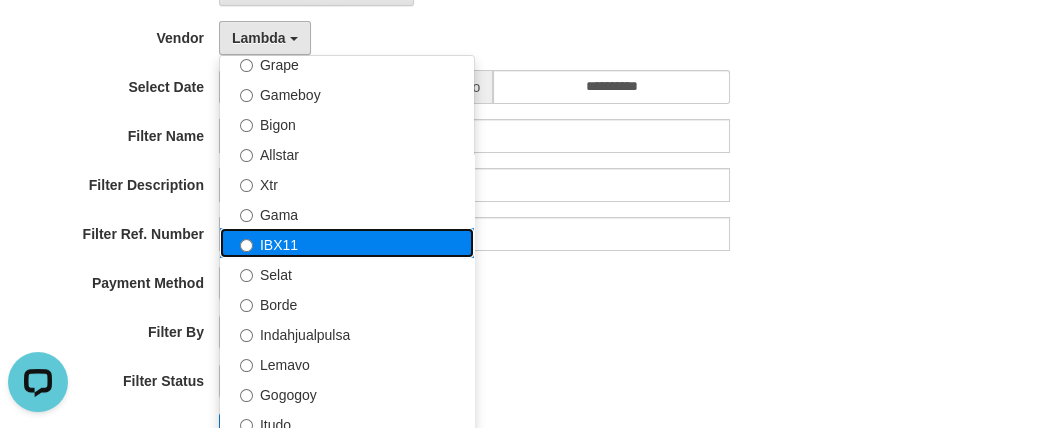 click on "IBX11" at bounding box center [347, 243] 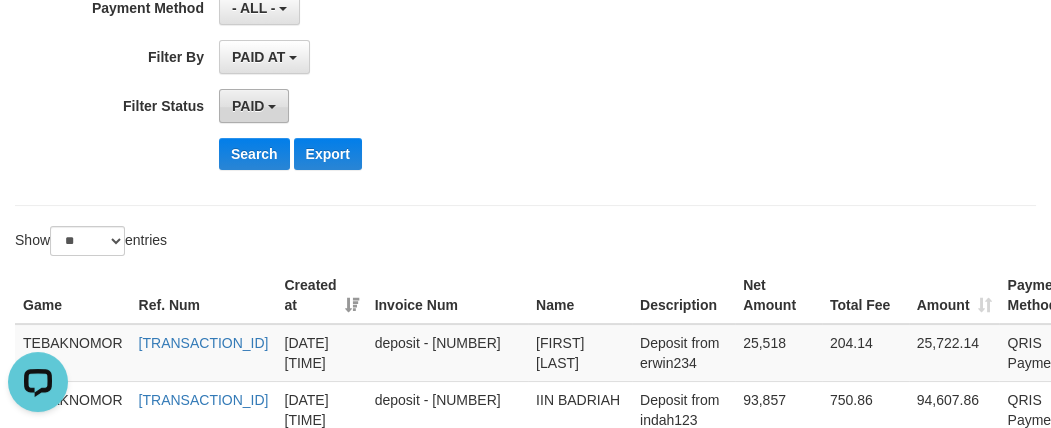 scroll, scrollTop: 454, scrollLeft: 0, axis: vertical 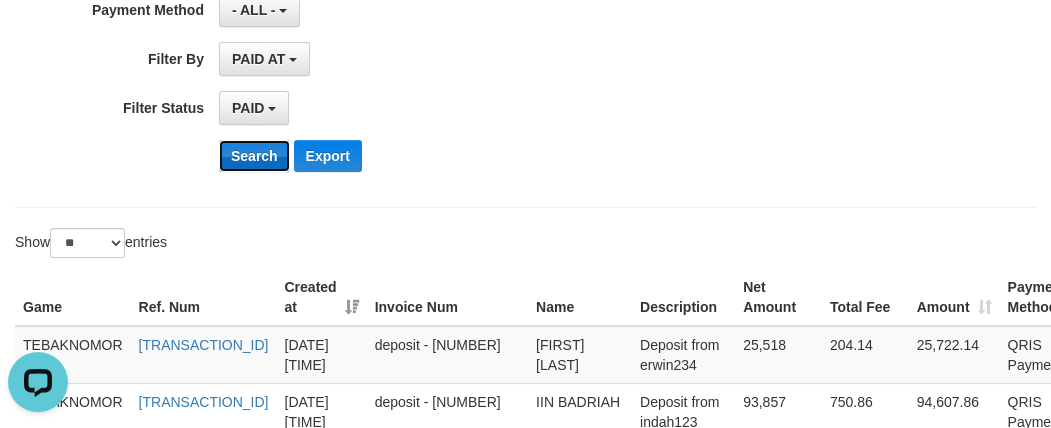 click on "Search" at bounding box center [254, 156] 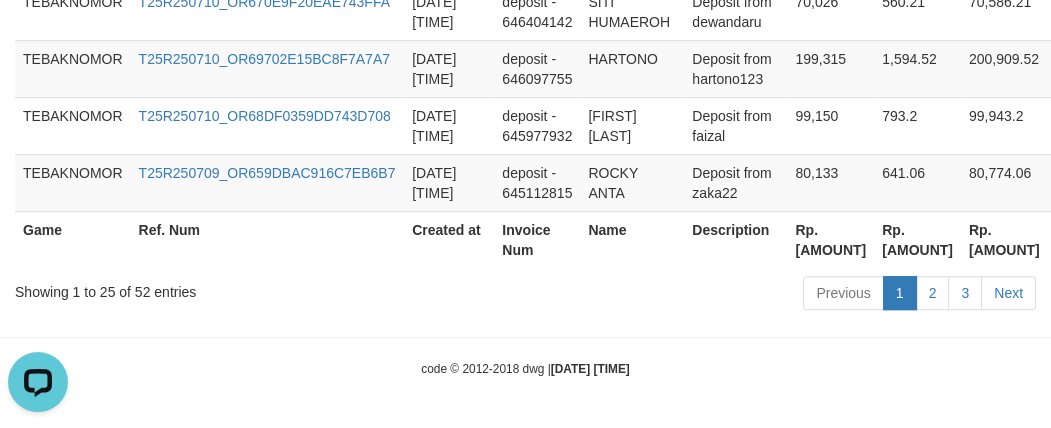 scroll, scrollTop: 2450, scrollLeft: 0, axis: vertical 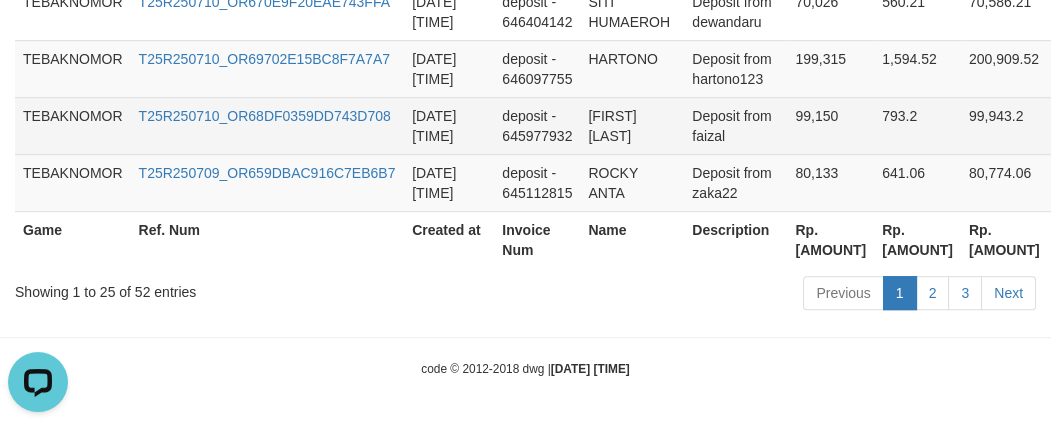 drag, startPoint x: 380, startPoint y: 109, endPoint x: 395, endPoint y: 110, distance: 15.033297 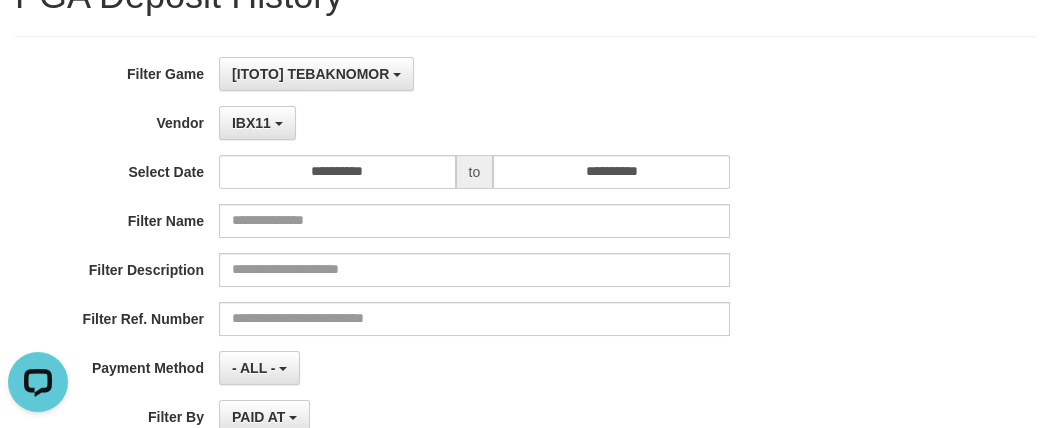 scroll, scrollTop: 0, scrollLeft: 0, axis: both 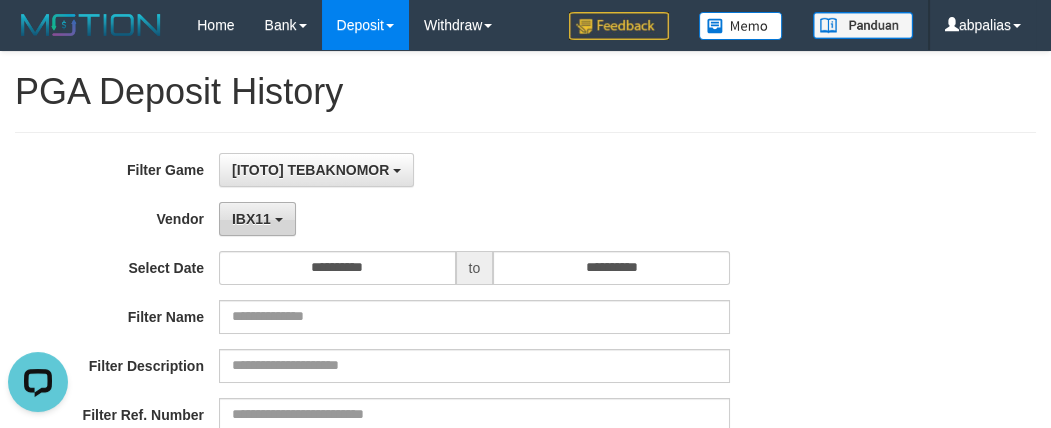 click on "IBX11" at bounding box center (251, 219) 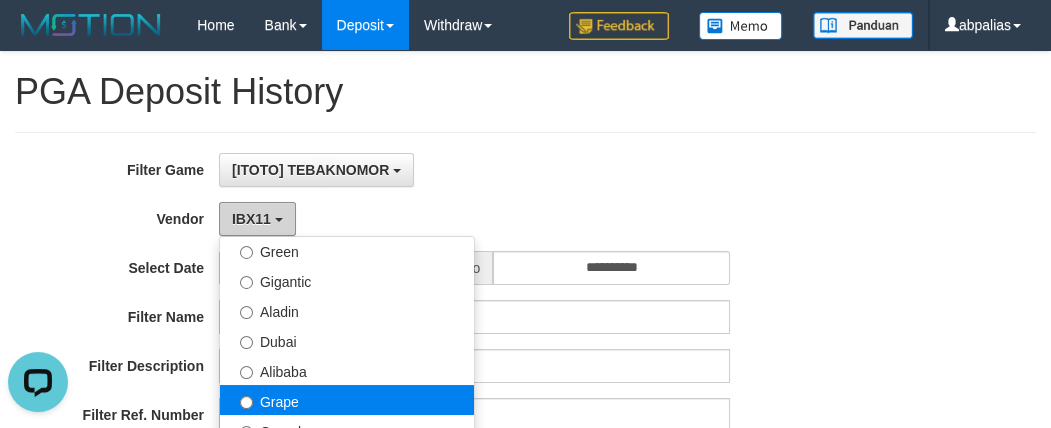 scroll, scrollTop: 230, scrollLeft: 0, axis: vertical 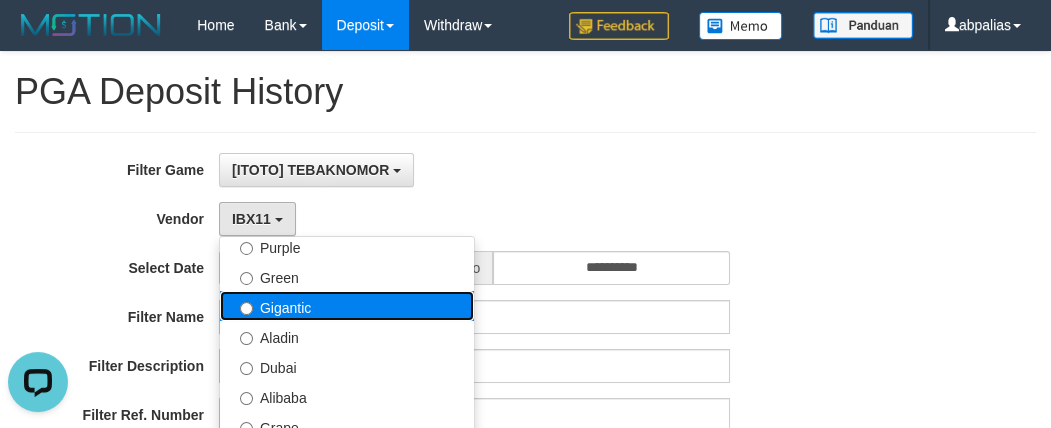 click on "Gigantic" at bounding box center (347, 306) 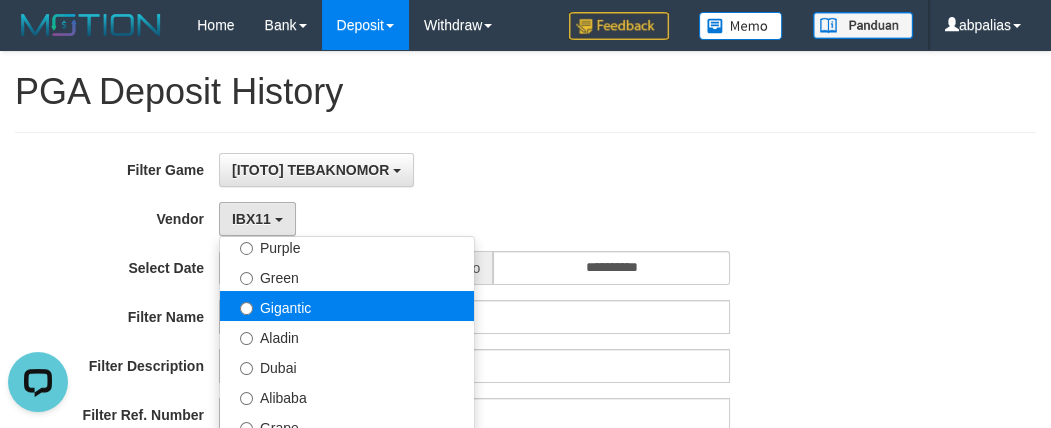 select on "**********" 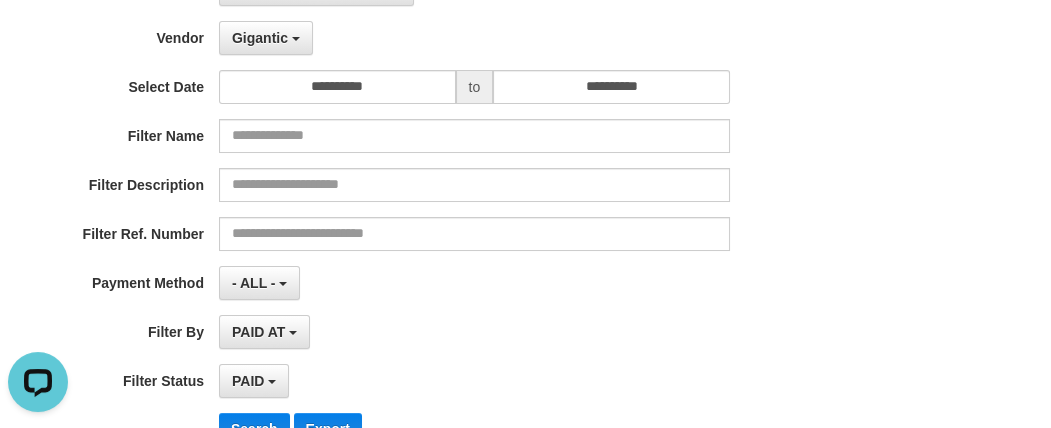 scroll, scrollTop: 363, scrollLeft: 0, axis: vertical 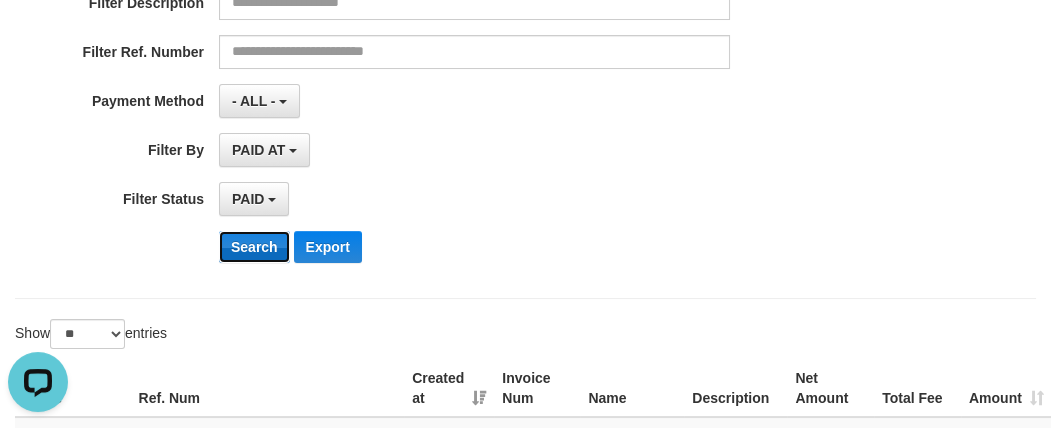 click on "Search" at bounding box center (254, 247) 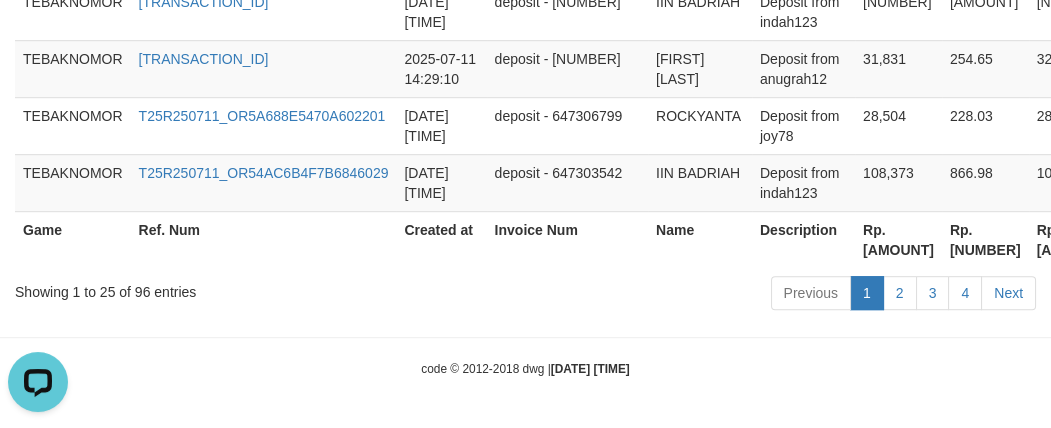 scroll, scrollTop: 2410, scrollLeft: 0, axis: vertical 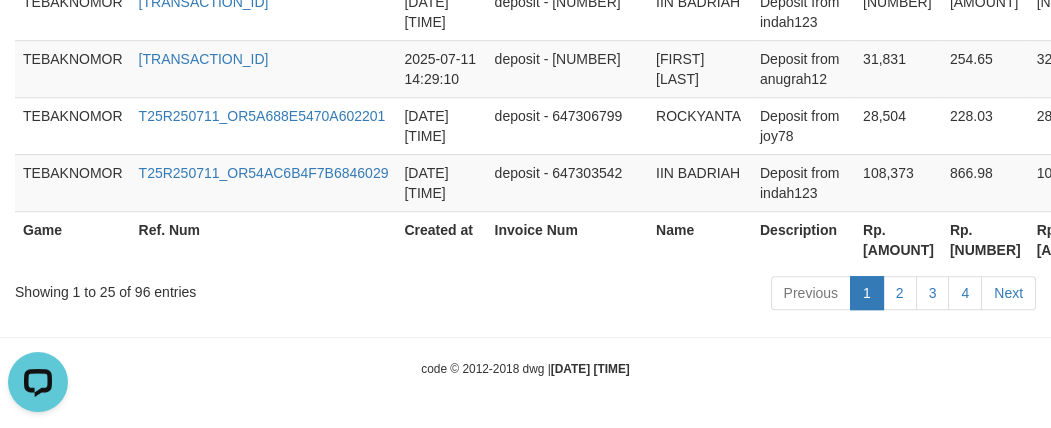 click on "Rp. [AMOUNT]" at bounding box center [898, 239] 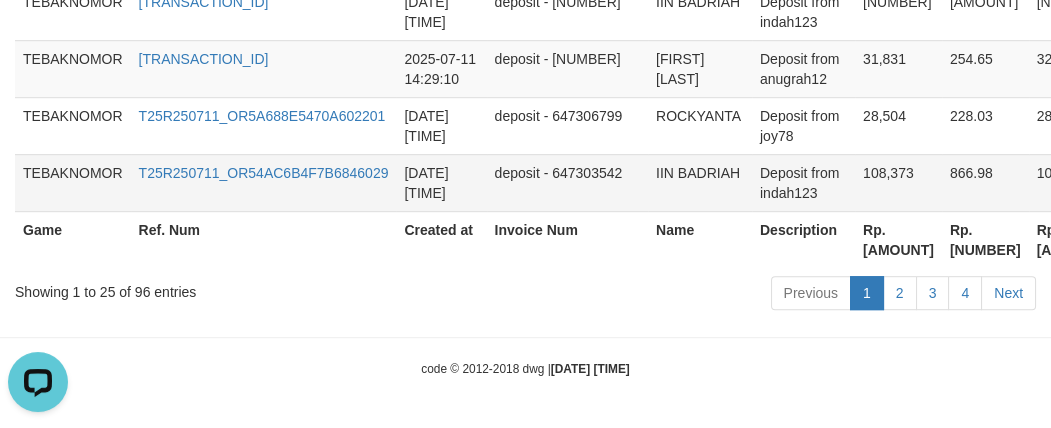 click on "108,373" at bounding box center (898, 182) 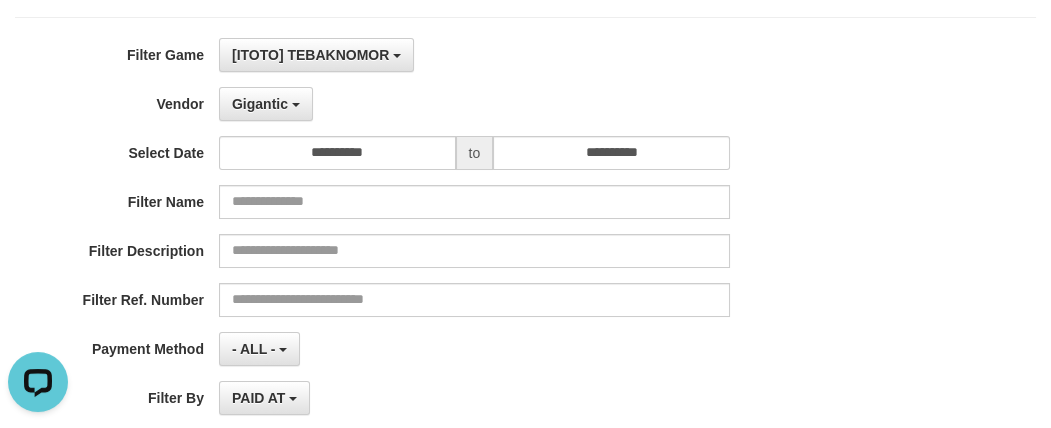 scroll, scrollTop: 0, scrollLeft: 0, axis: both 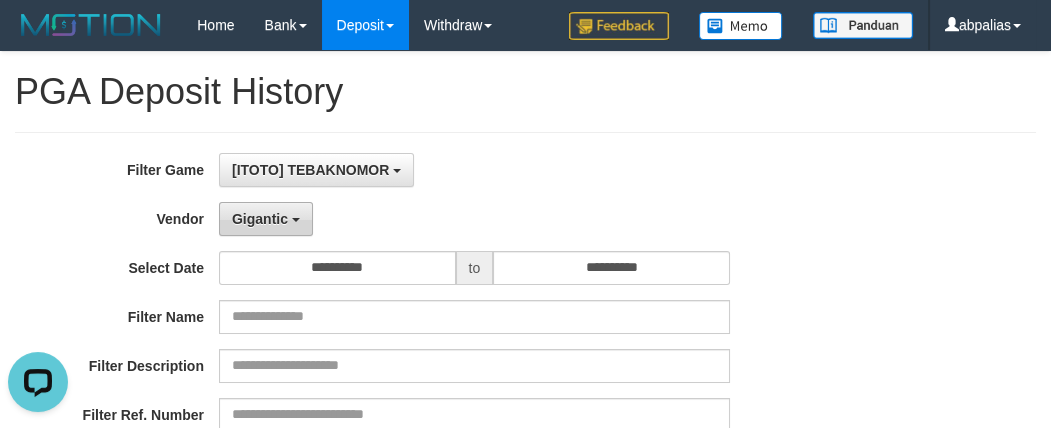 click on "Gigantic" at bounding box center [260, 219] 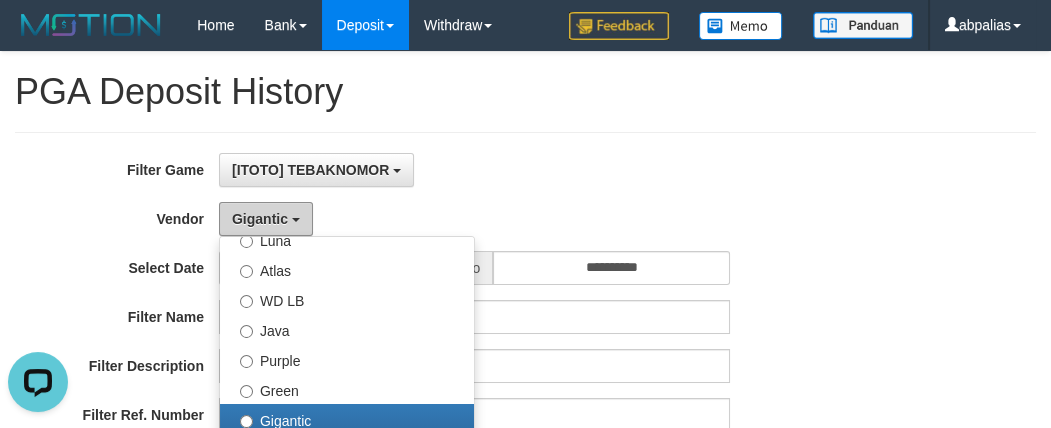 scroll, scrollTop: 49, scrollLeft: 0, axis: vertical 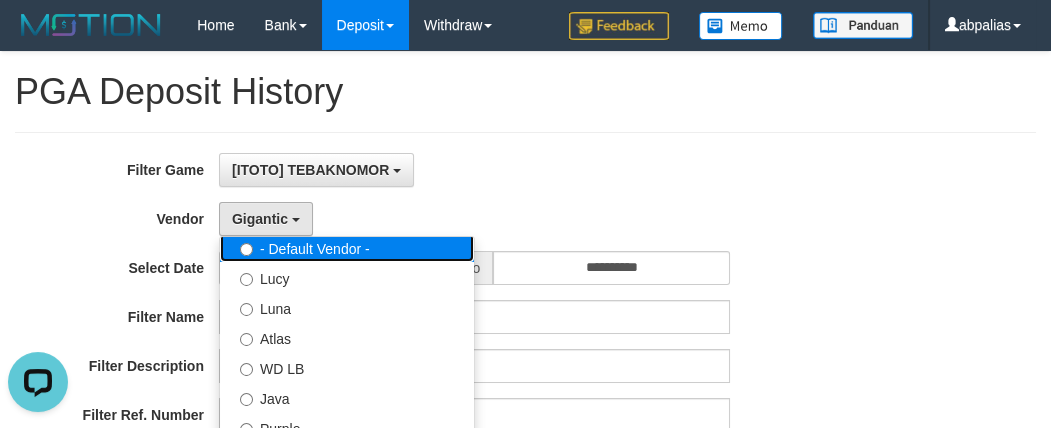click on "- Default Vendor -" at bounding box center [347, 247] 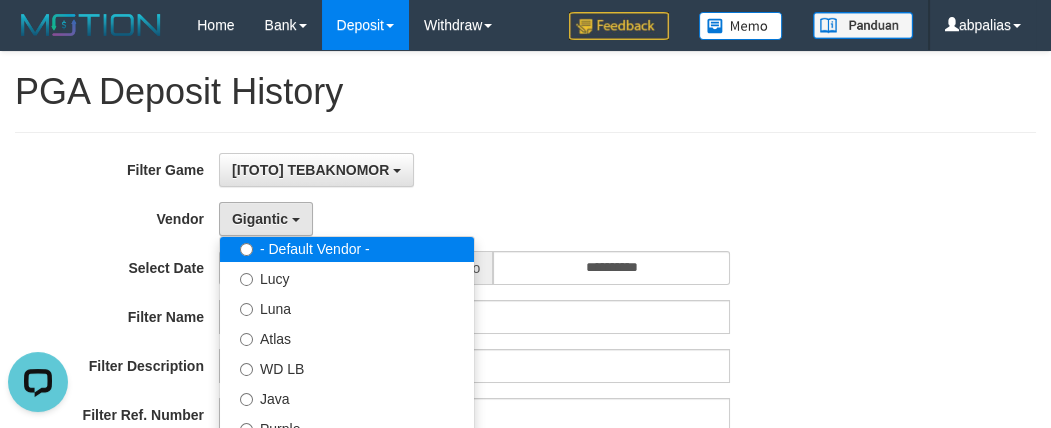 select 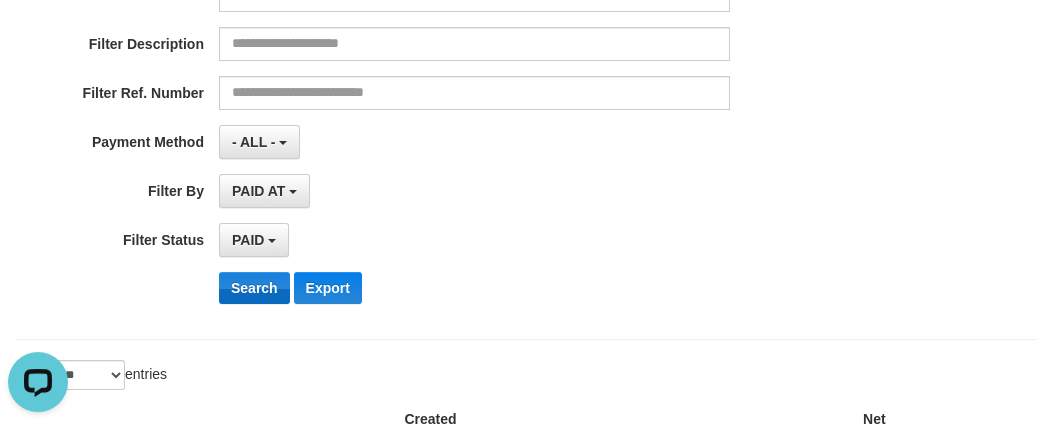 scroll, scrollTop: 454, scrollLeft: 0, axis: vertical 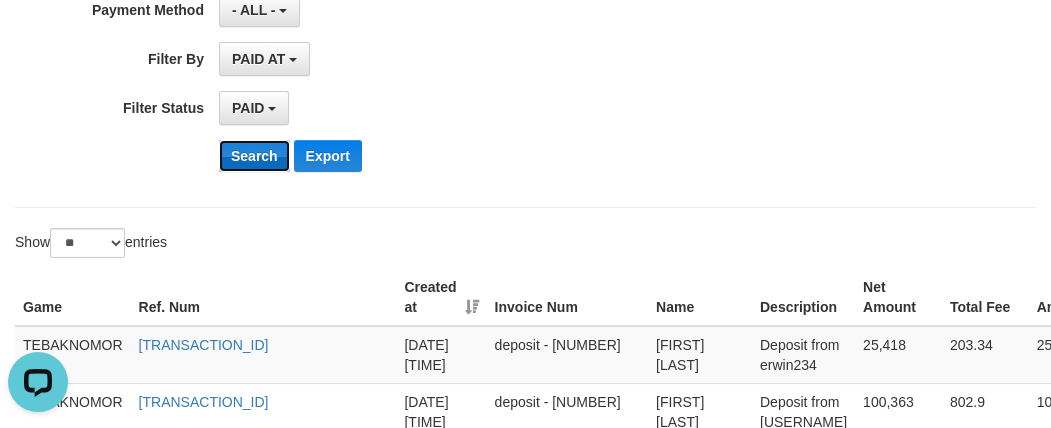 click on "Search" at bounding box center [254, 156] 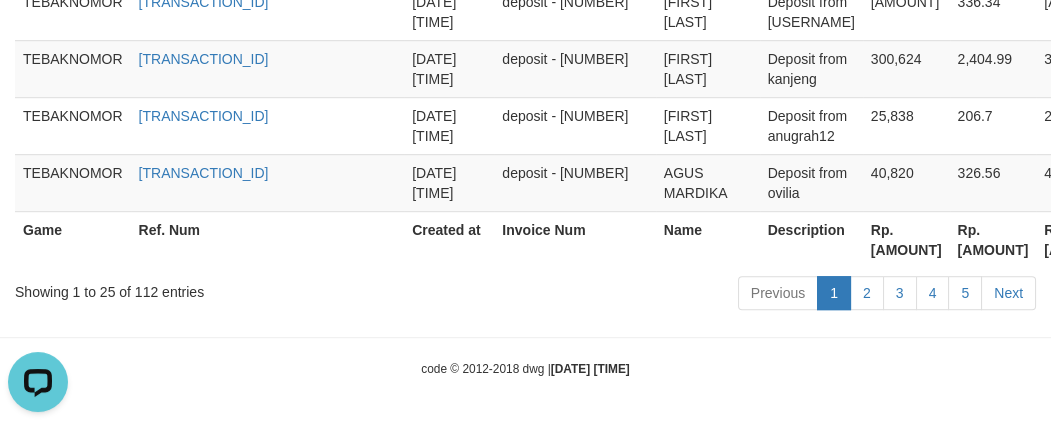 scroll, scrollTop: 2430, scrollLeft: 0, axis: vertical 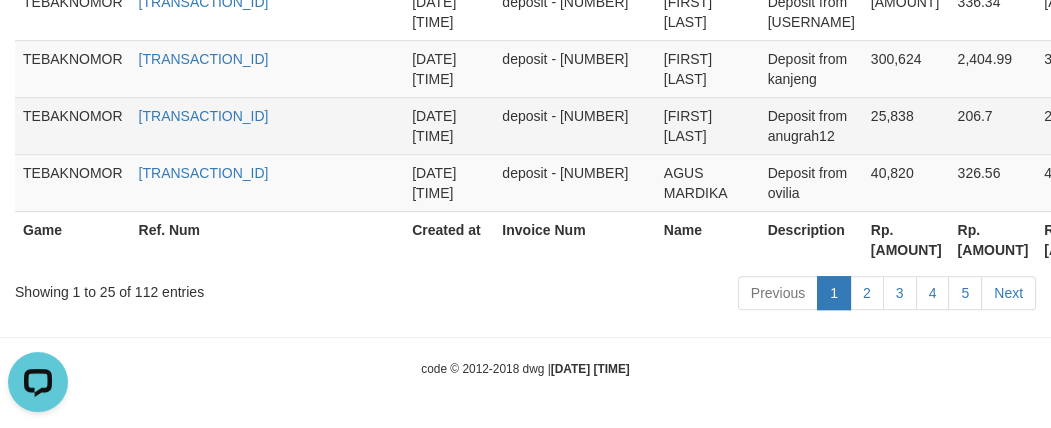 drag, startPoint x: 729, startPoint y: 115, endPoint x: 648, endPoint y: 87, distance: 85.70297 